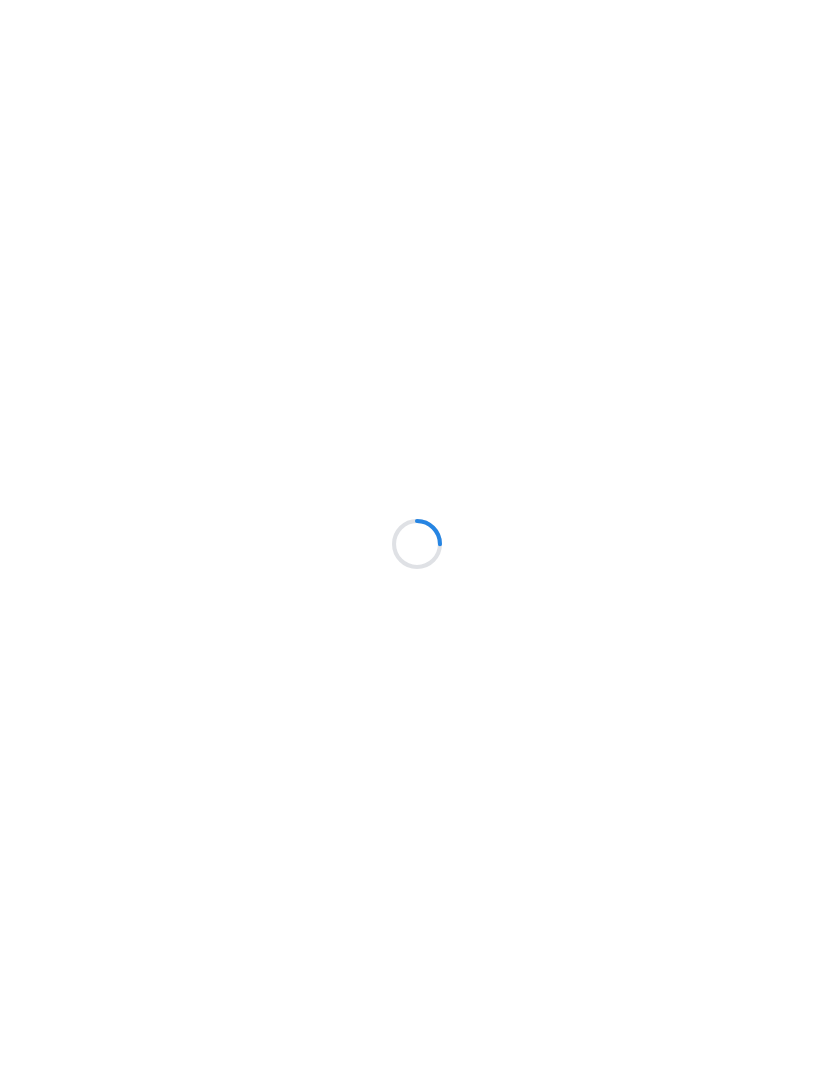 scroll, scrollTop: 0, scrollLeft: 0, axis: both 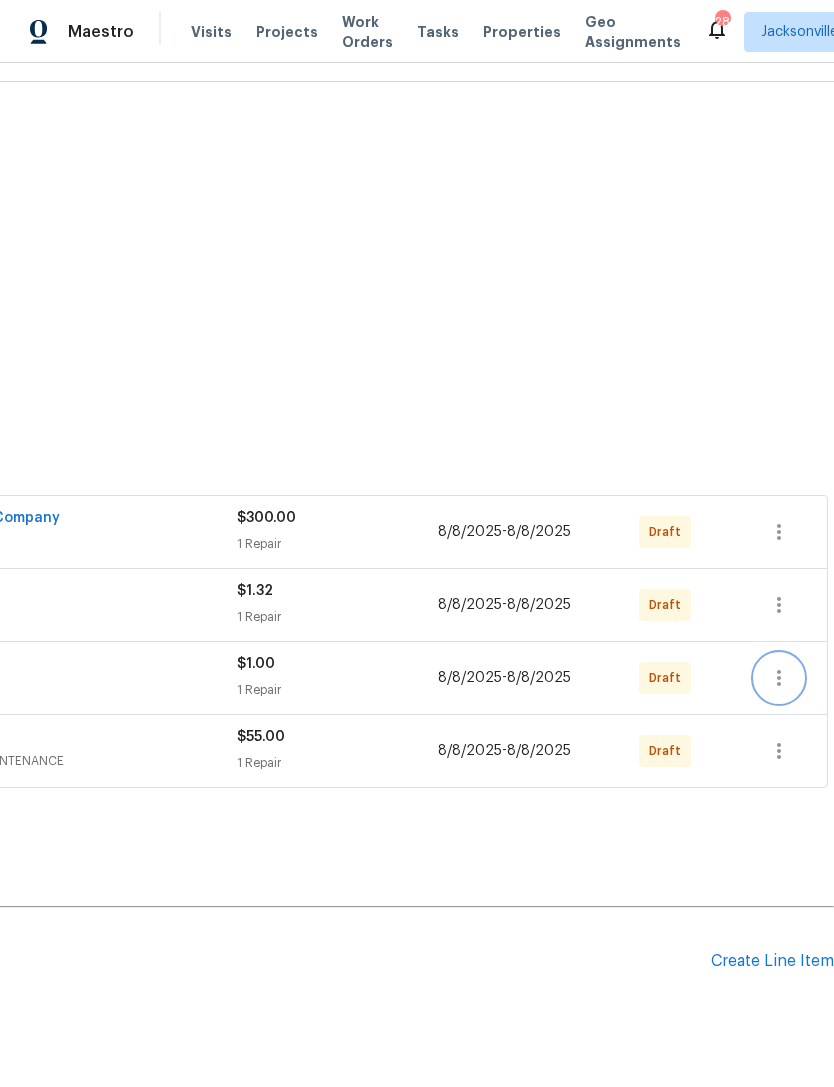 click 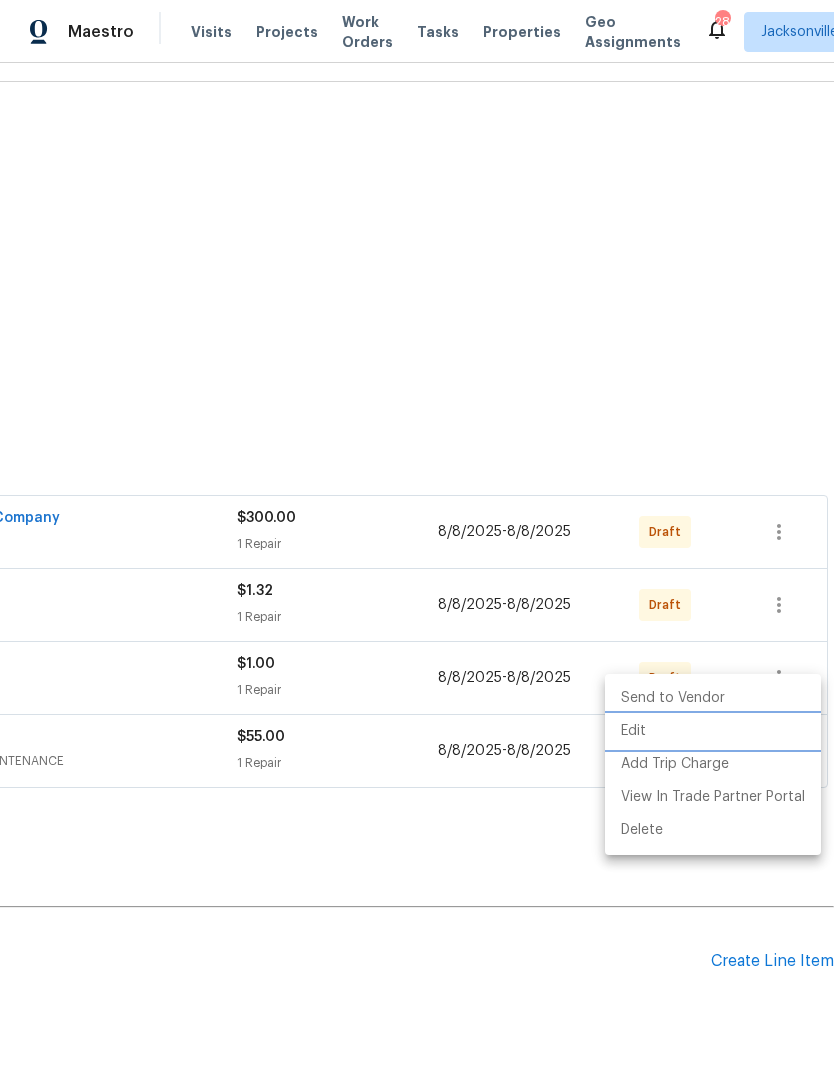 click on "Edit" at bounding box center [713, 731] 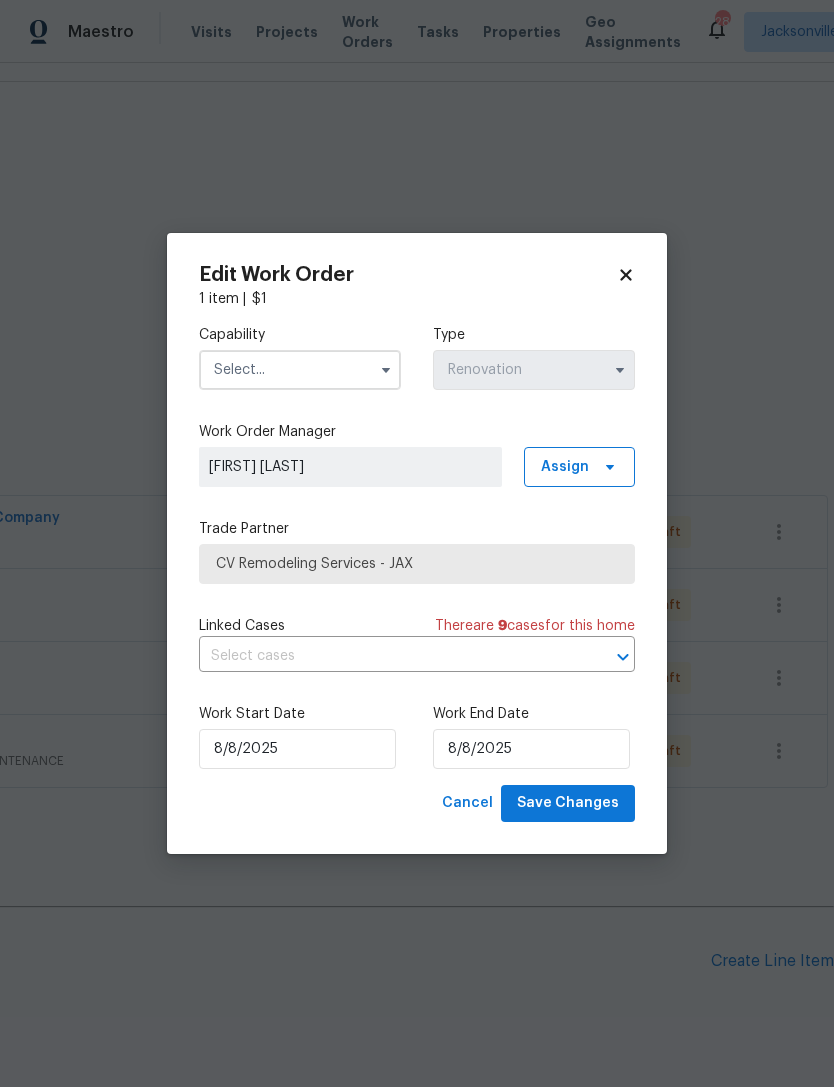 click at bounding box center (300, 370) 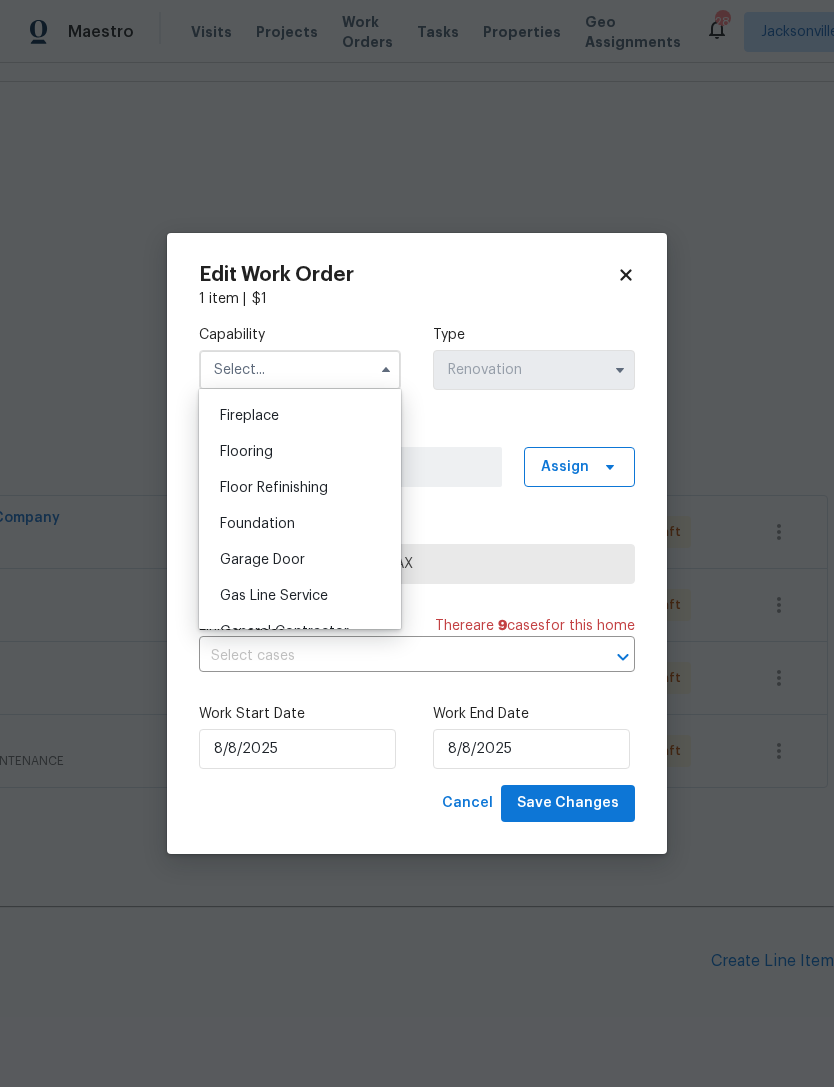 scroll, scrollTop: 814, scrollLeft: 0, axis: vertical 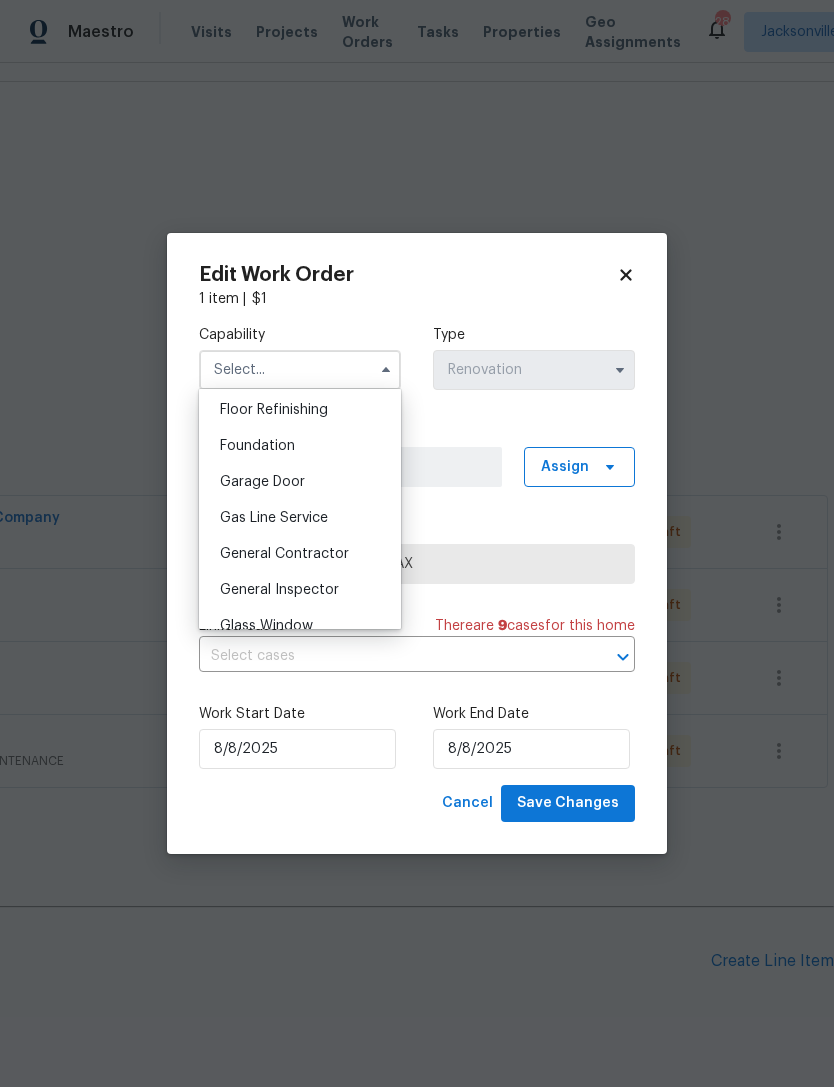 click on "General Contractor" at bounding box center (300, 554) 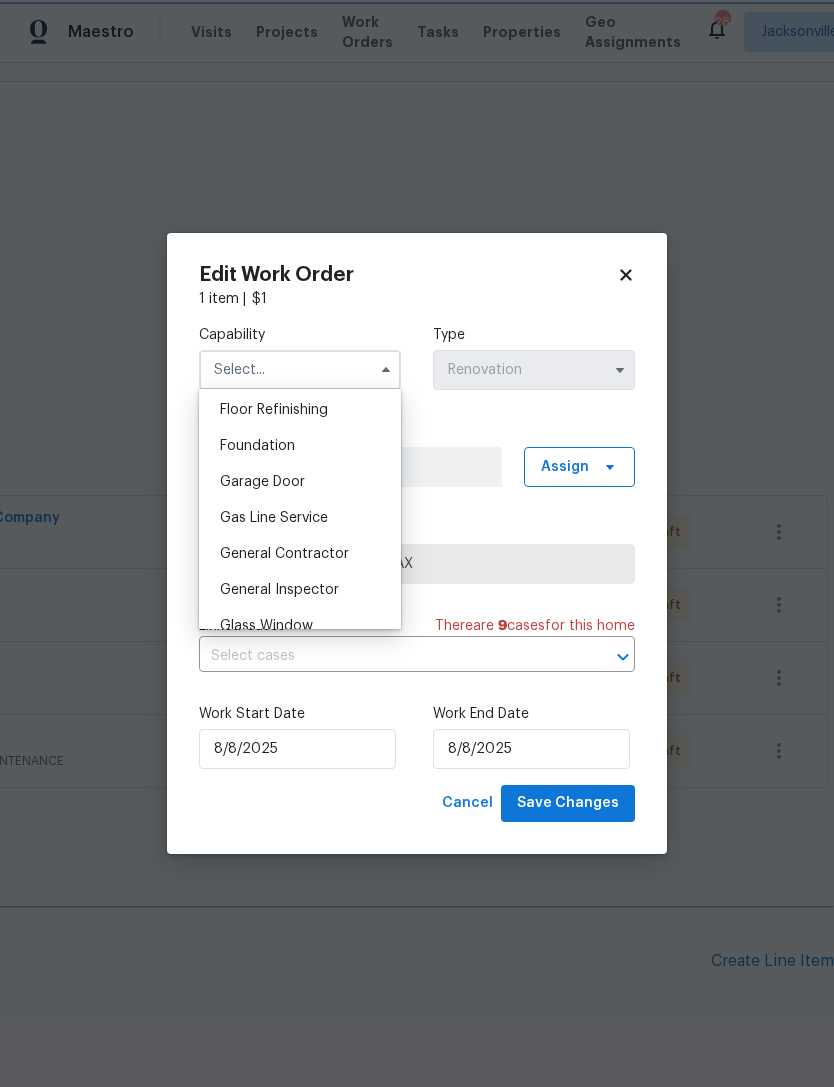 type on "General Contractor" 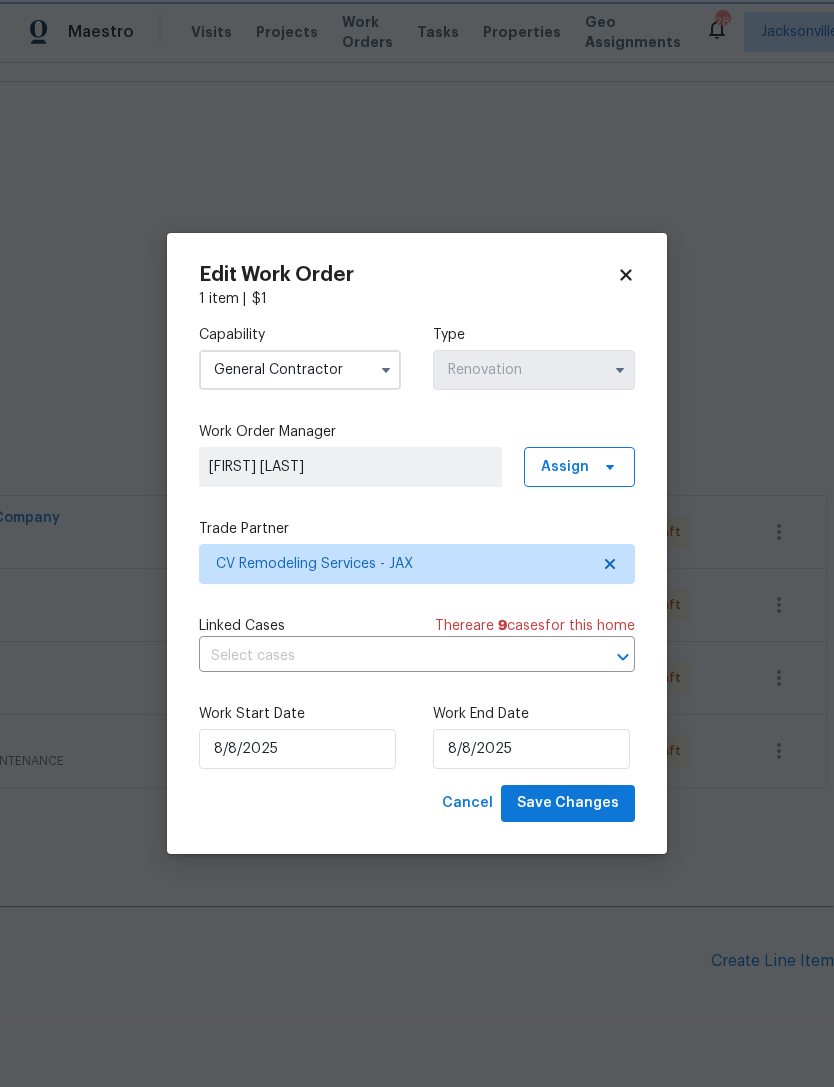 scroll, scrollTop: 281, scrollLeft: 296, axis: both 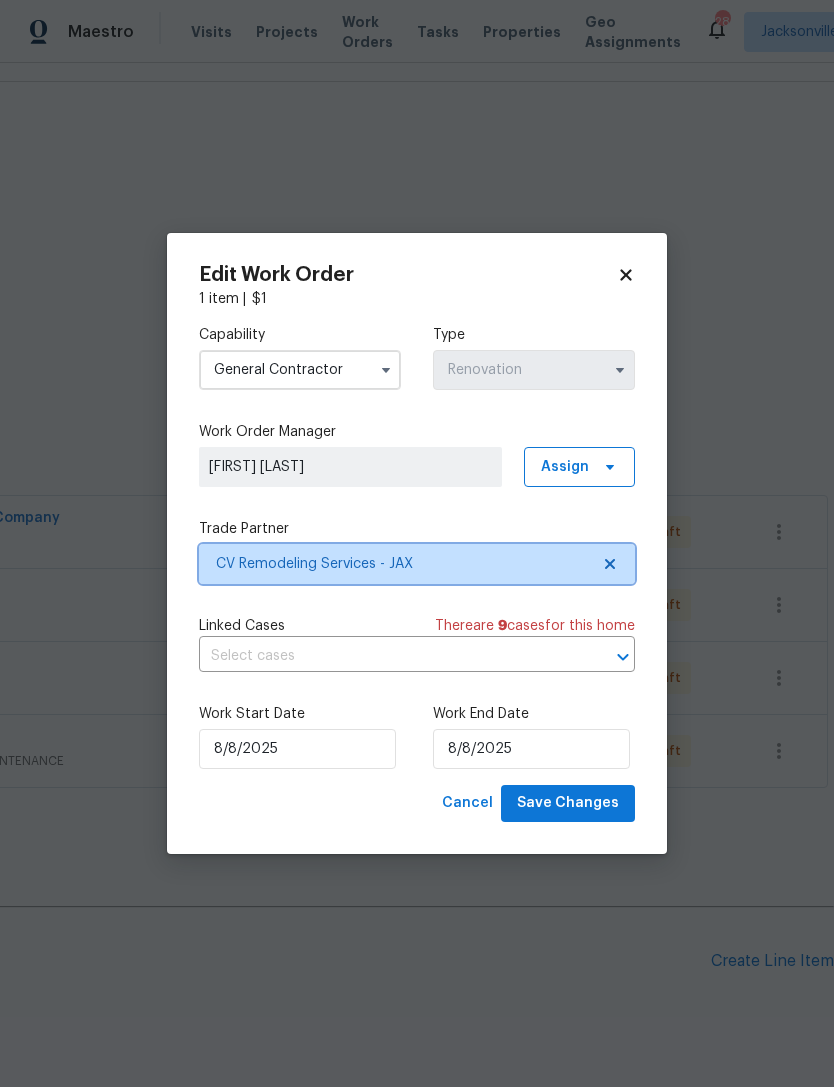 click on "CV Remodeling Services - JAX" at bounding box center [402, 564] 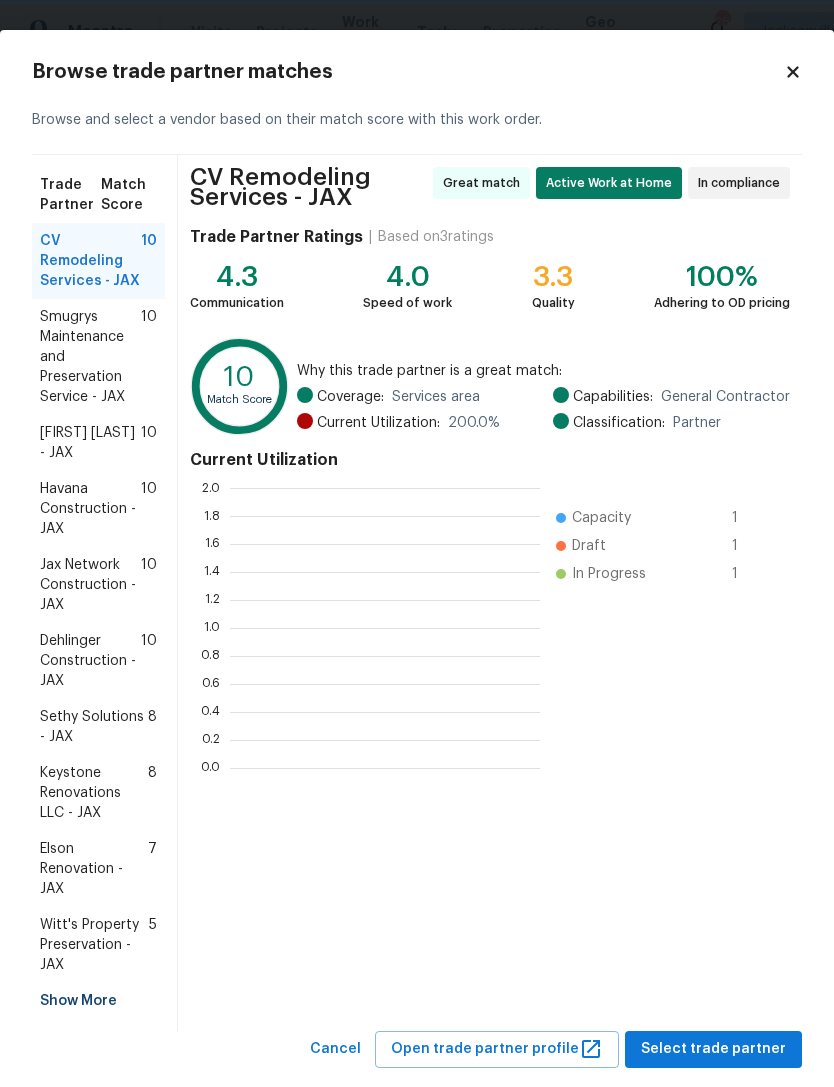 scroll, scrollTop: 2, scrollLeft: 2, axis: both 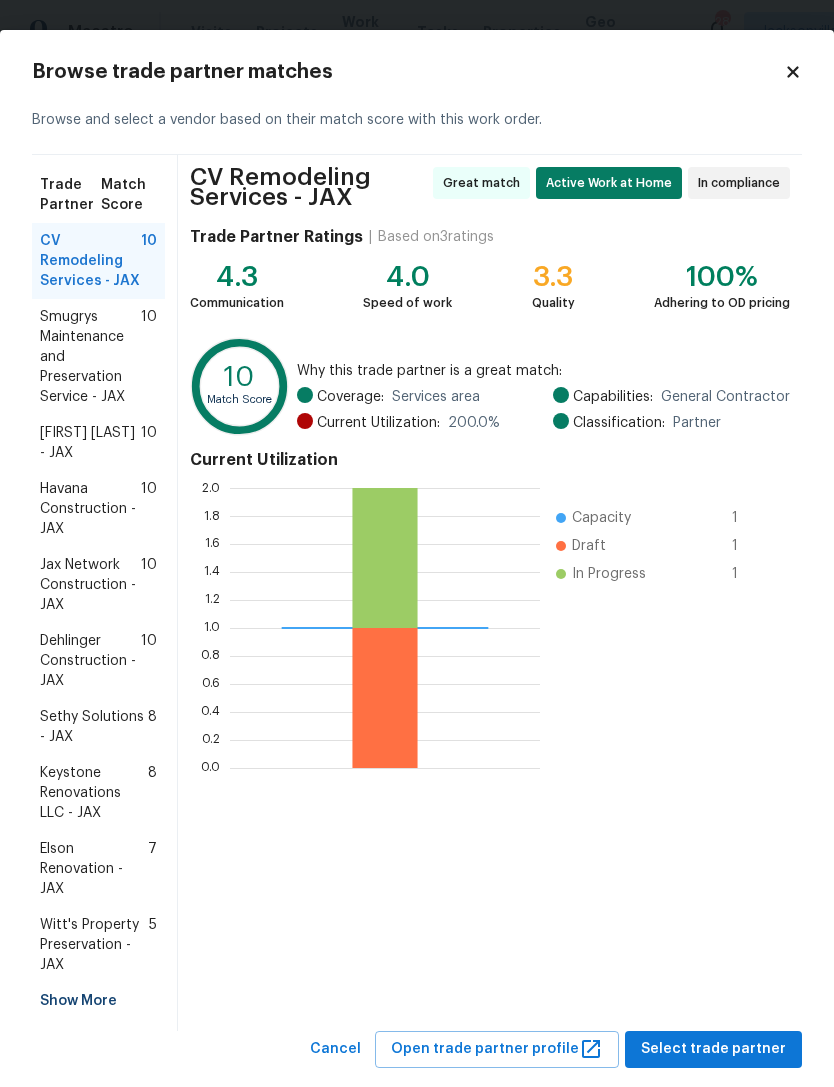 click on "Jax Network Construction - JAX" at bounding box center [90, 585] 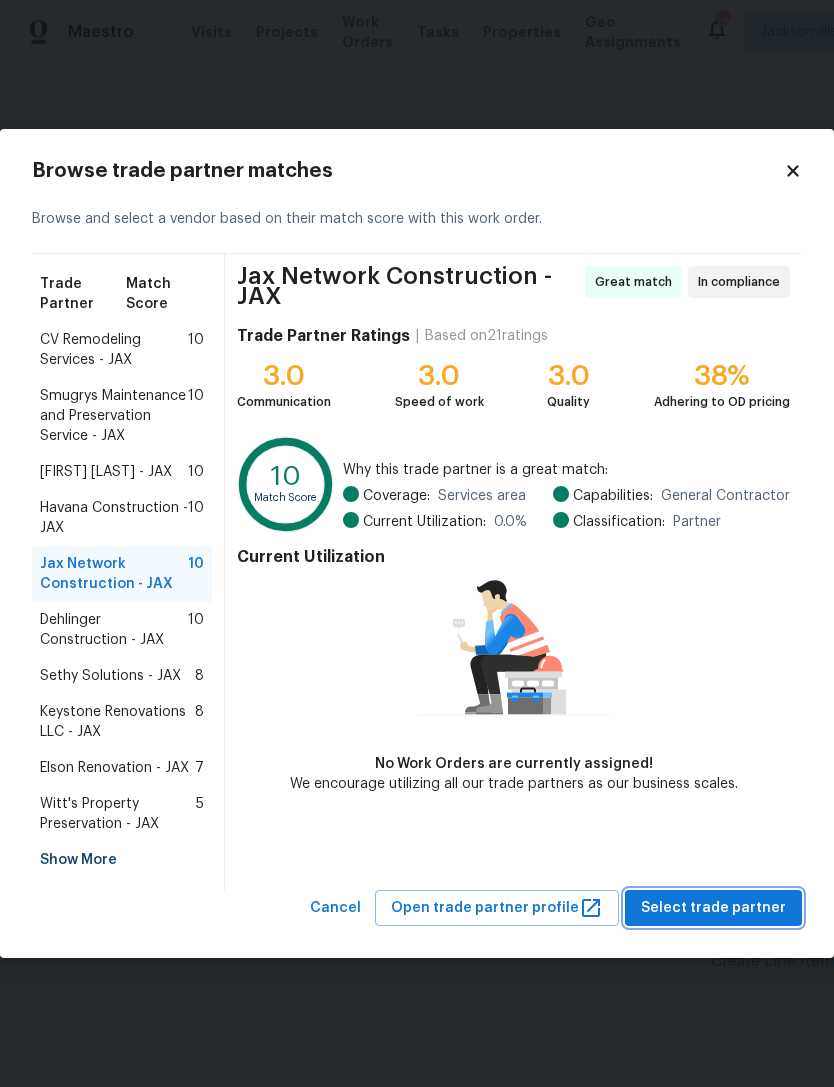 click on "Select trade partner" at bounding box center [713, 908] 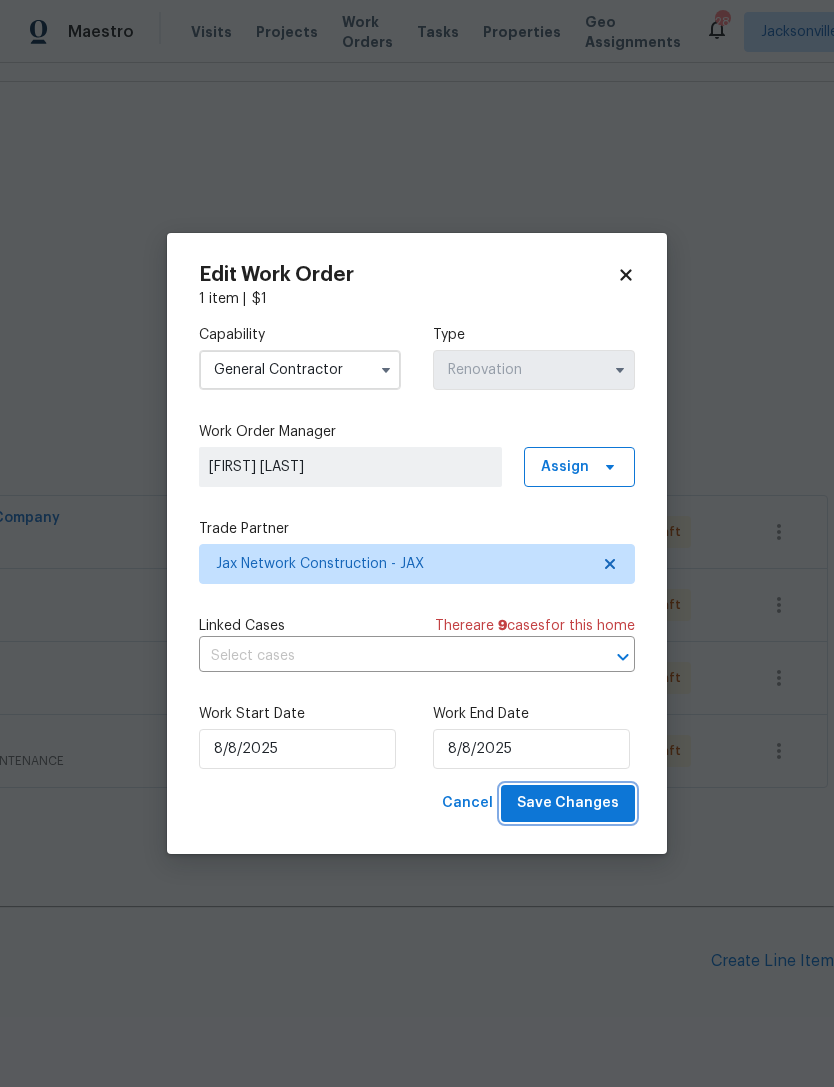 click on "Save Changes" at bounding box center [568, 803] 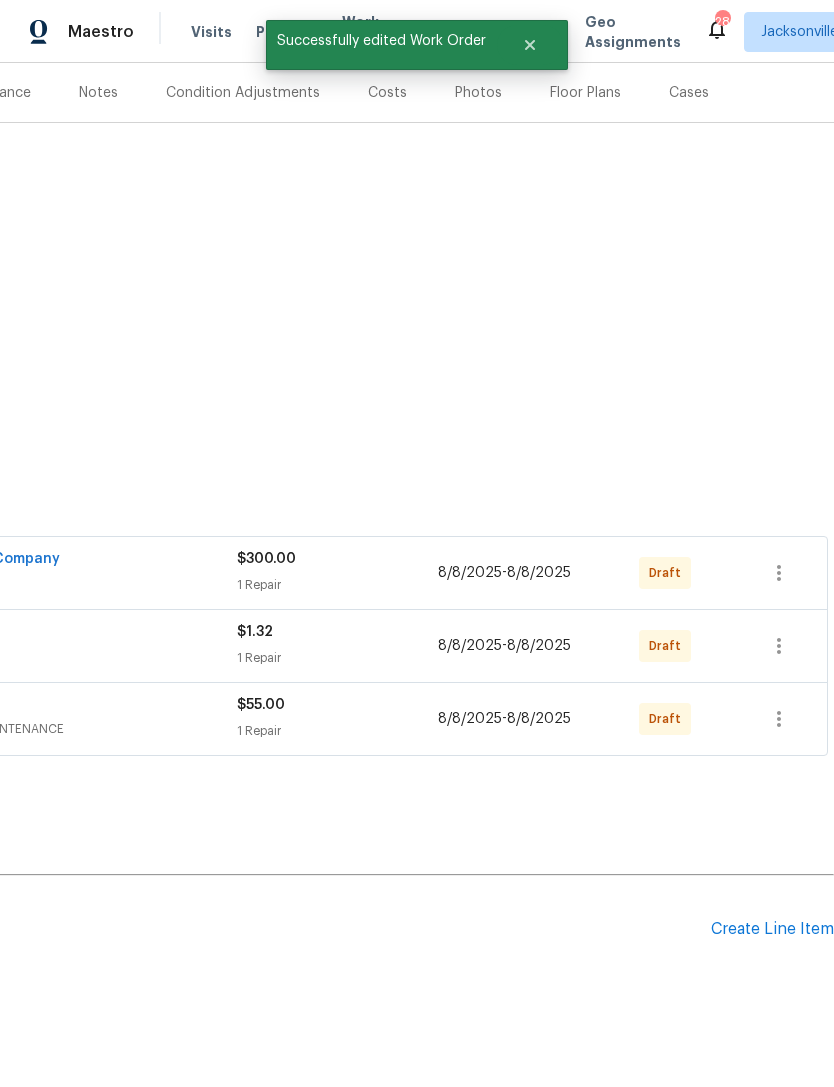 click on "Pending Line Items" at bounding box center [207, 929] 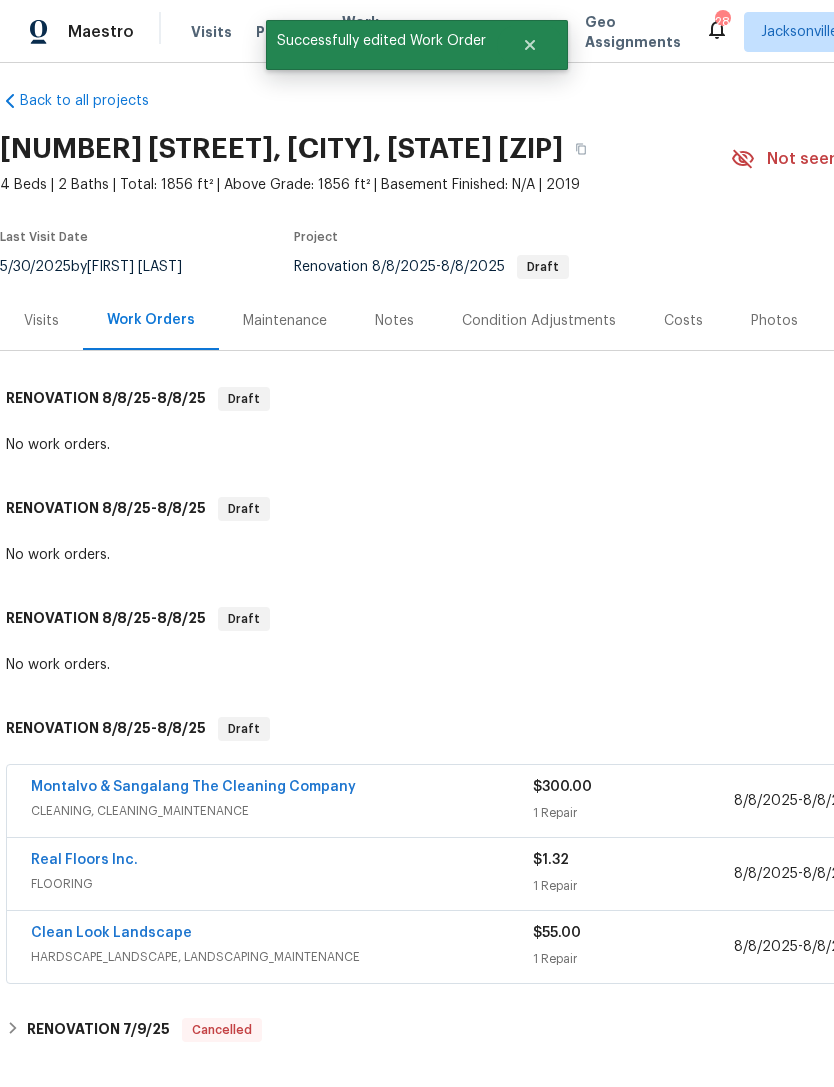 scroll, scrollTop: 9, scrollLeft: 0, axis: vertical 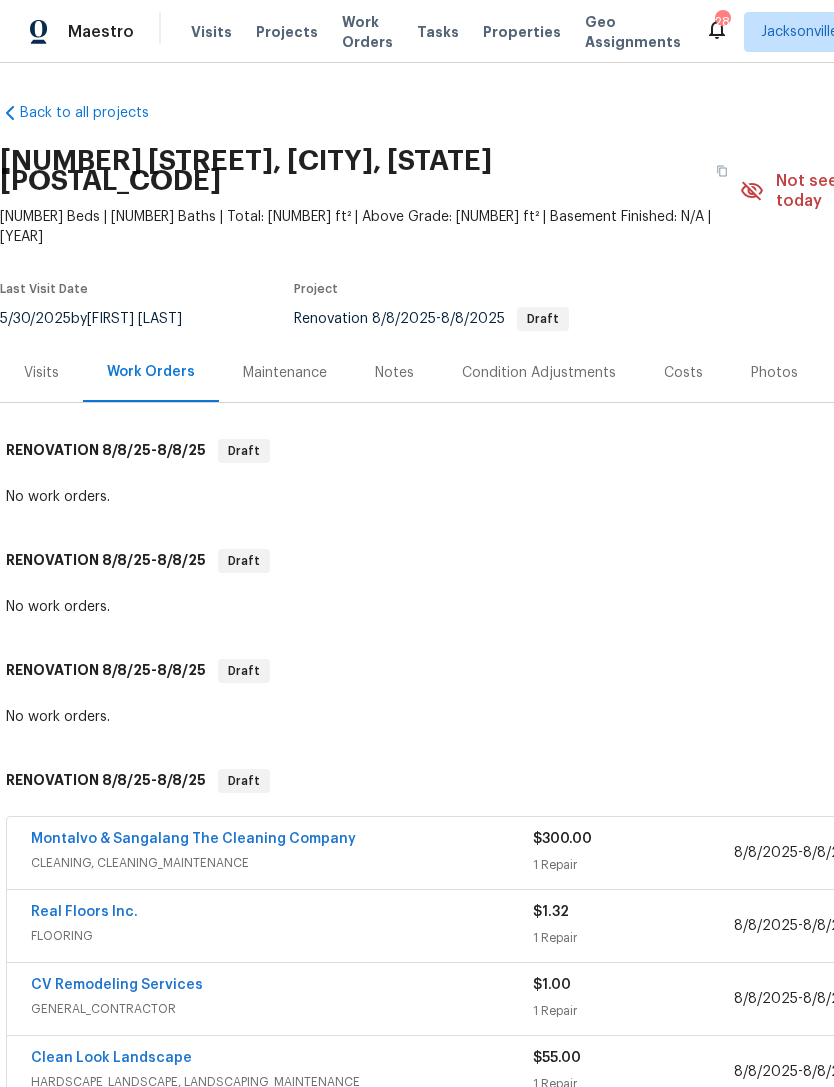 click on "Properties" at bounding box center [522, 32] 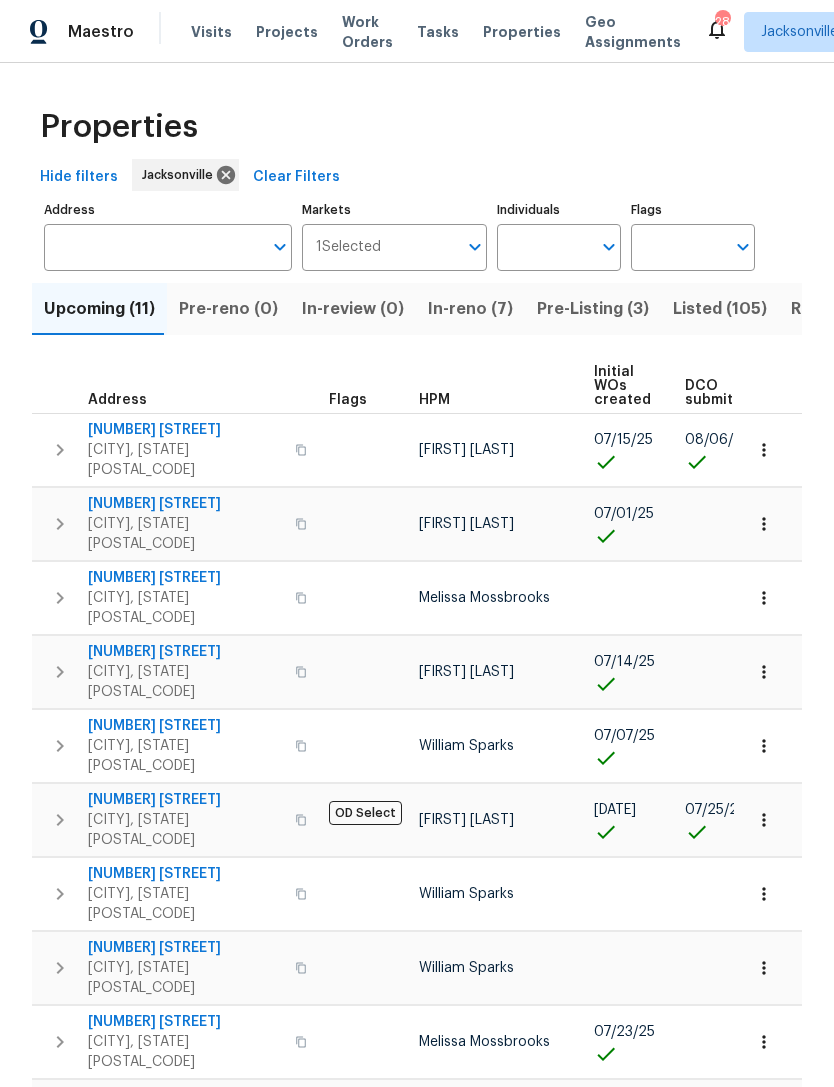 scroll, scrollTop: 0, scrollLeft: 0, axis: both 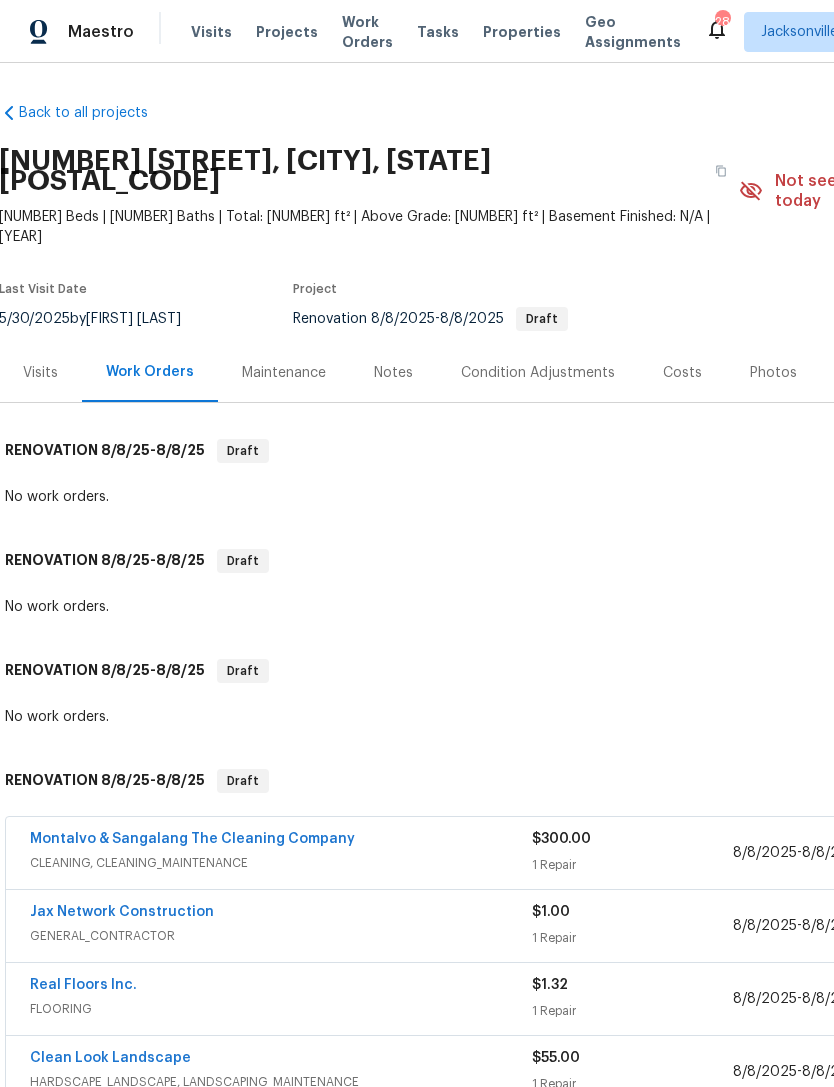 click on "Notes" at bounding box center (393, 373) 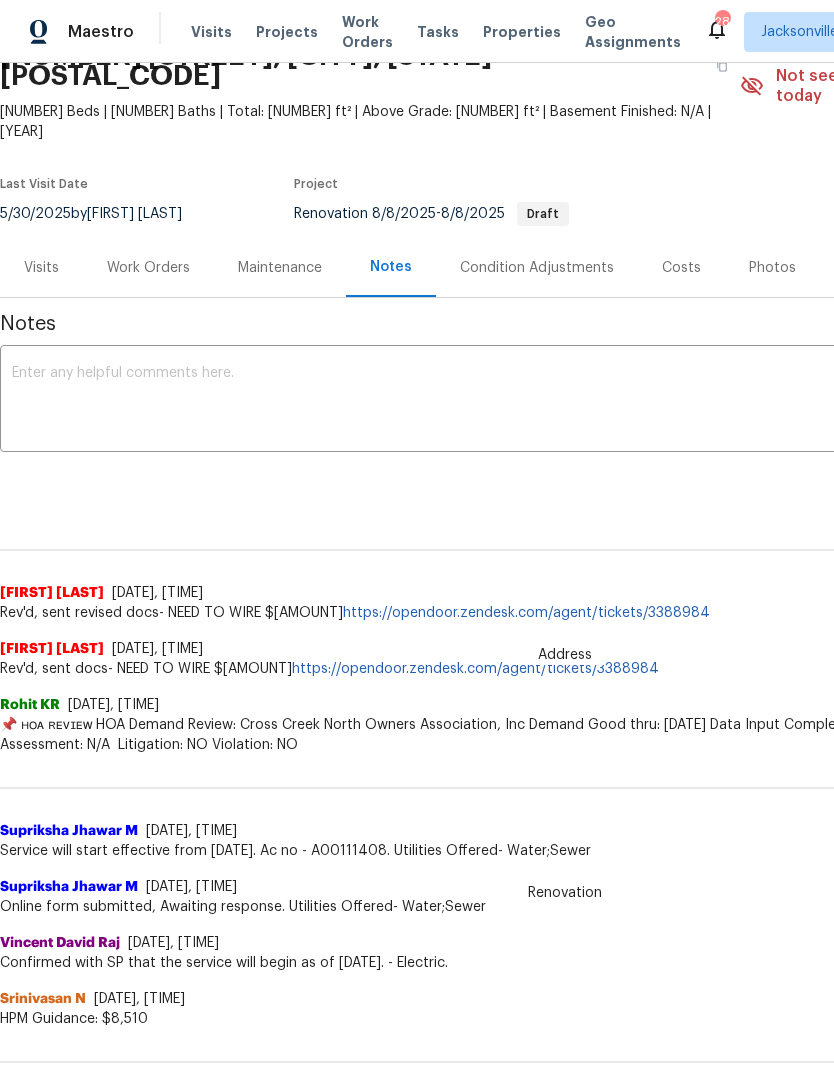scroll, scrollTop: 105, scrollLeft: 0, axis: vertical 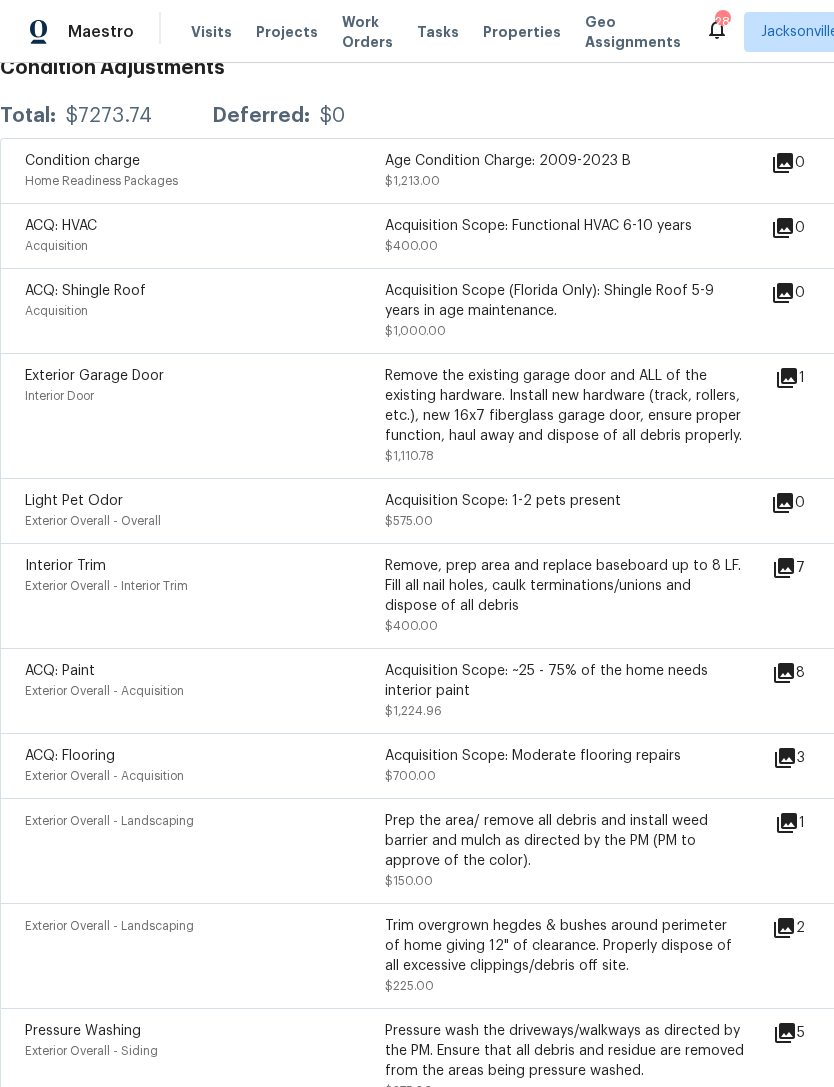 click 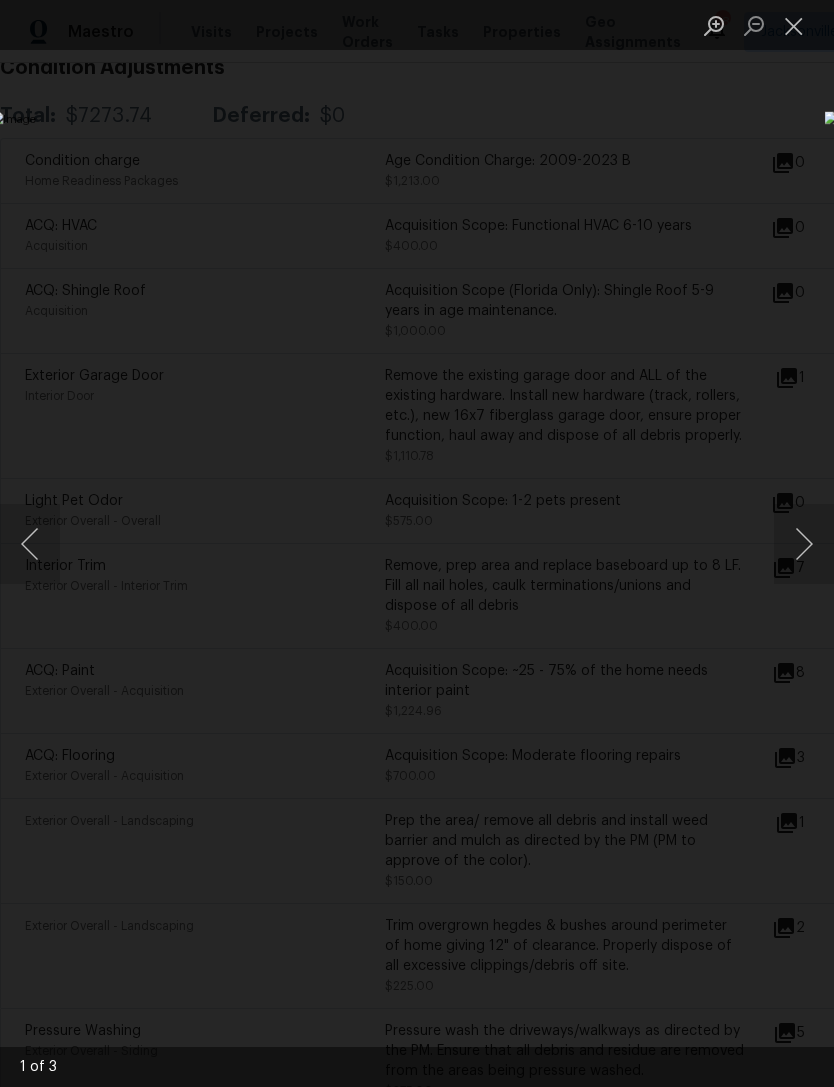 click at bounding box center [804, 544] 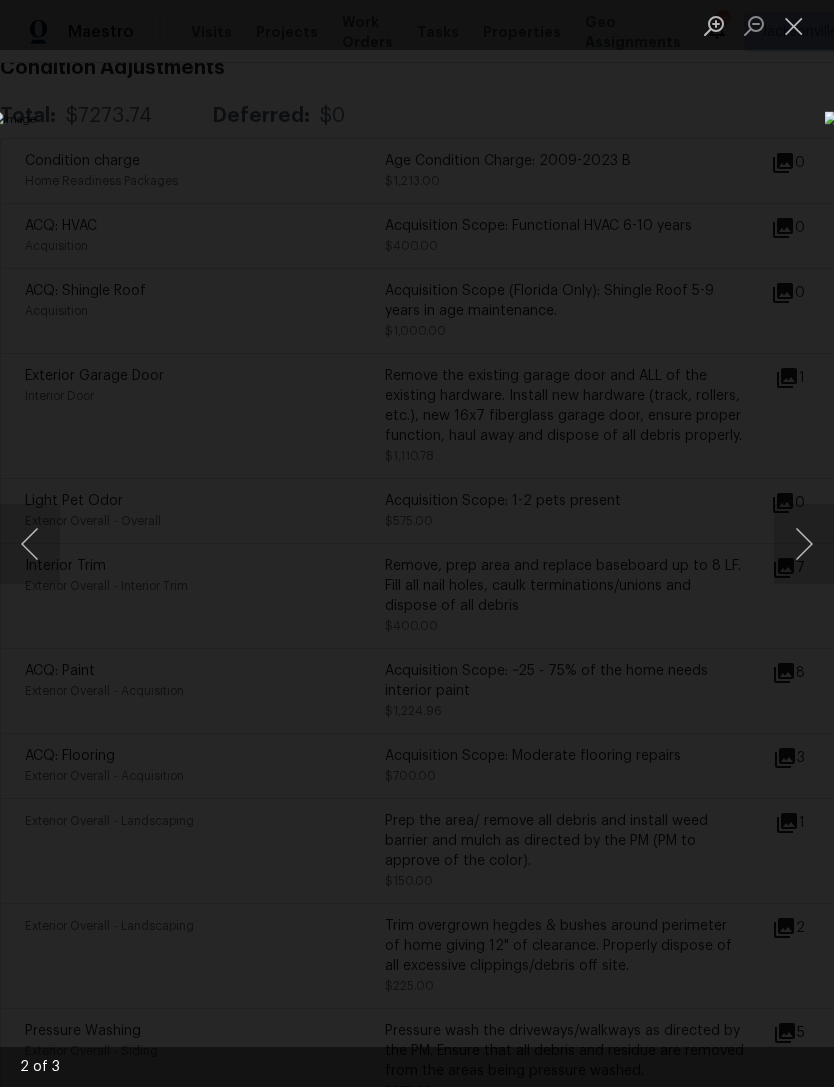 click at bounding box center (804, 544) 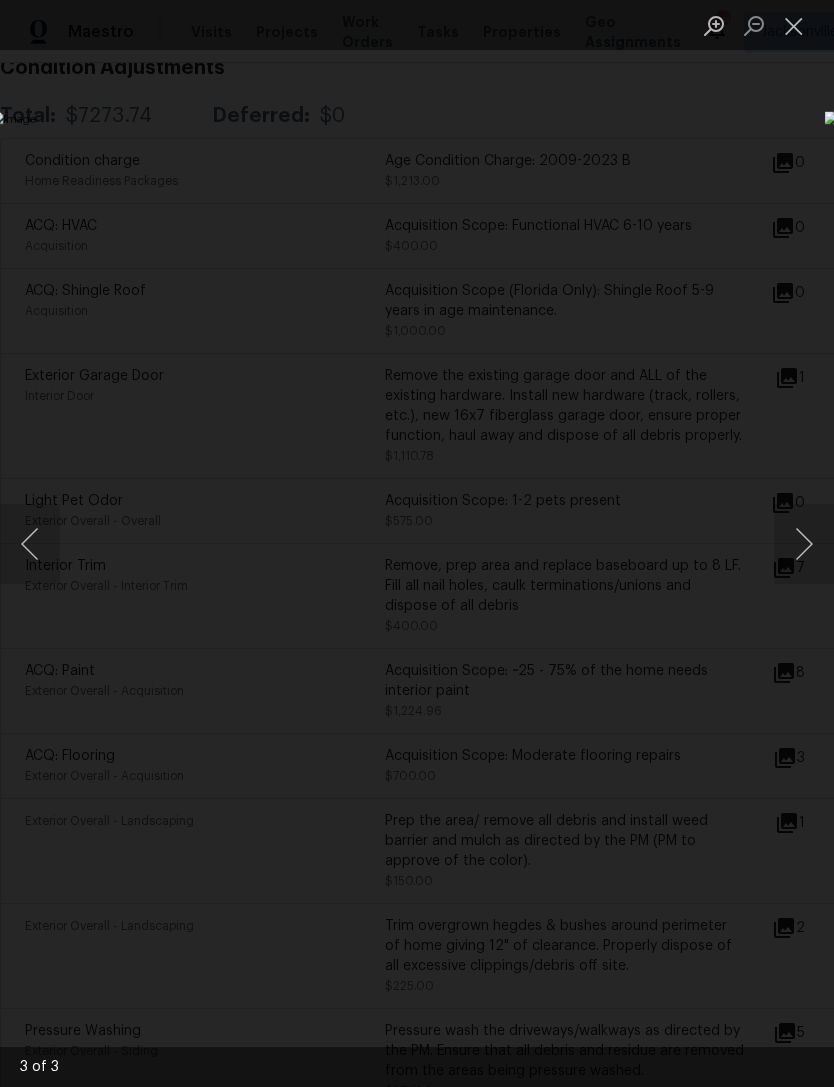 click at bounding box center (804, 544) 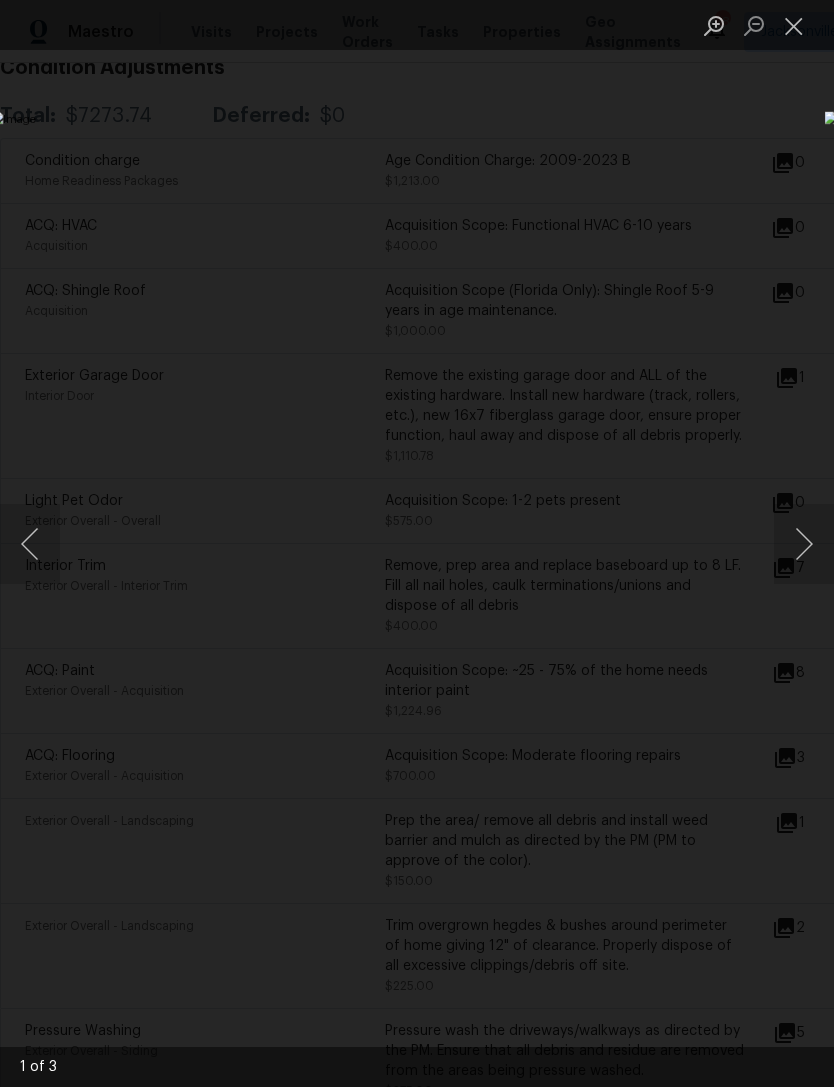 click at bounding box center [794, 25] 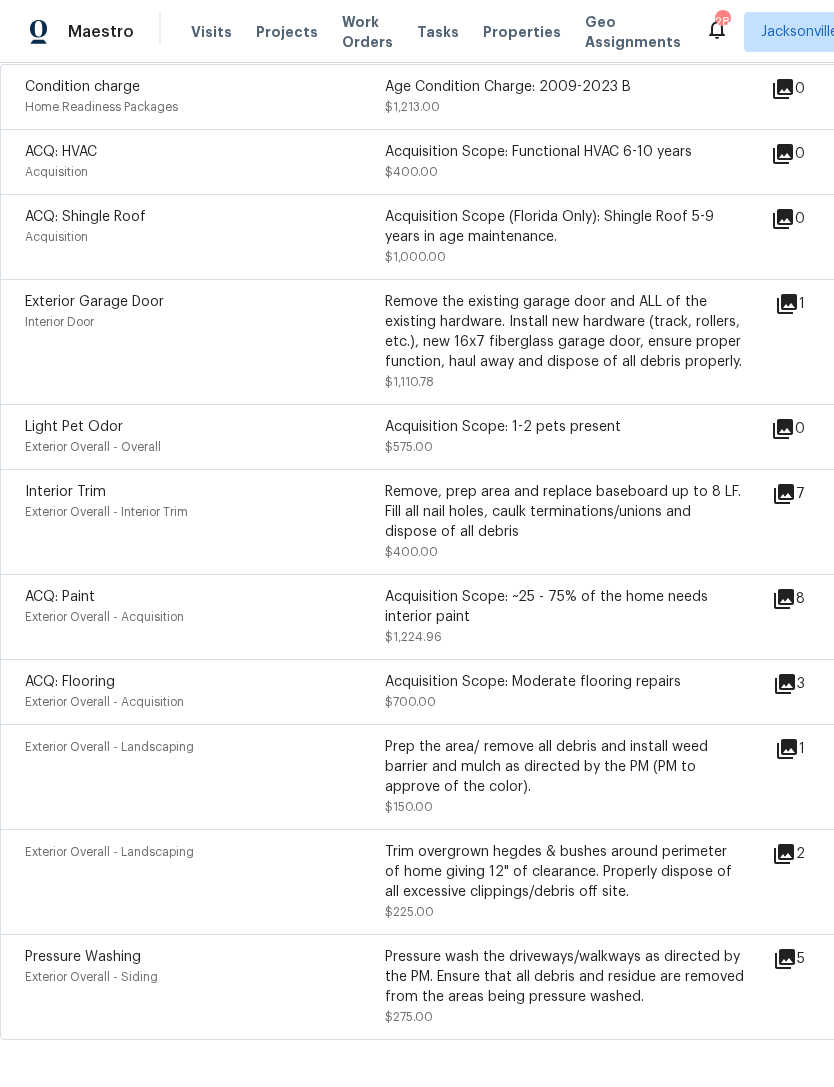 scroll, scrollTop: 483, scrollLeft: 0, axis: vertical 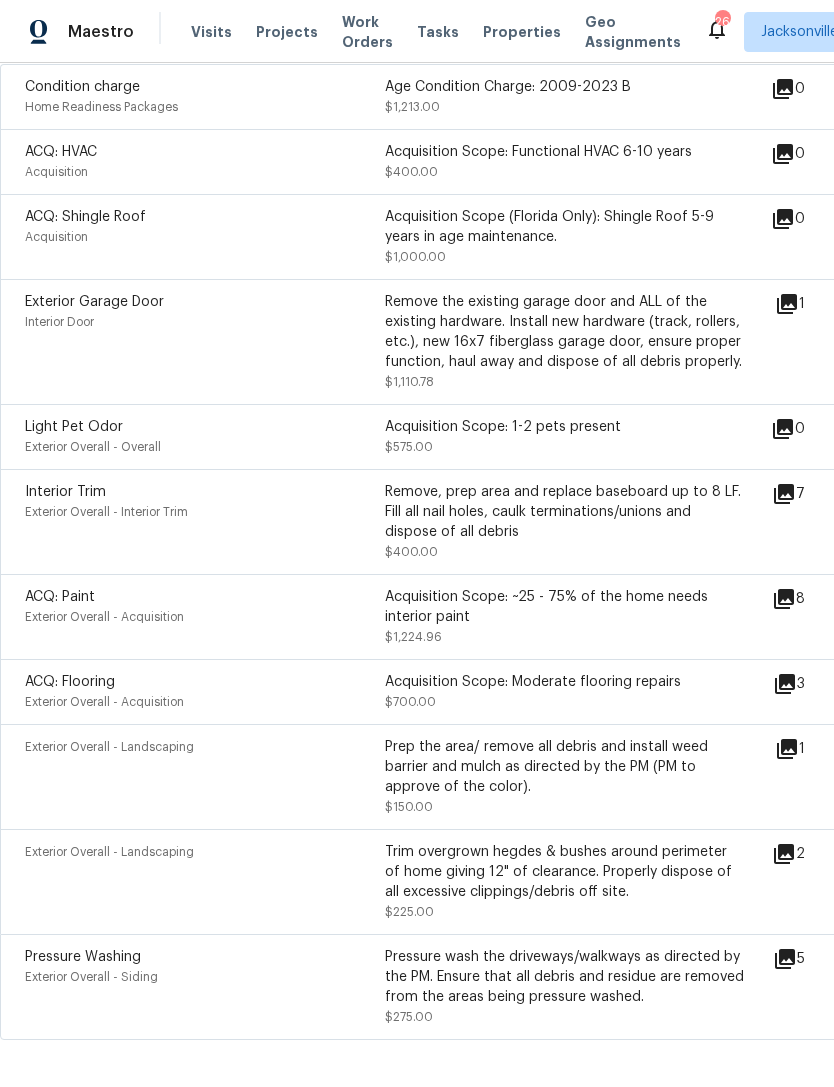 click 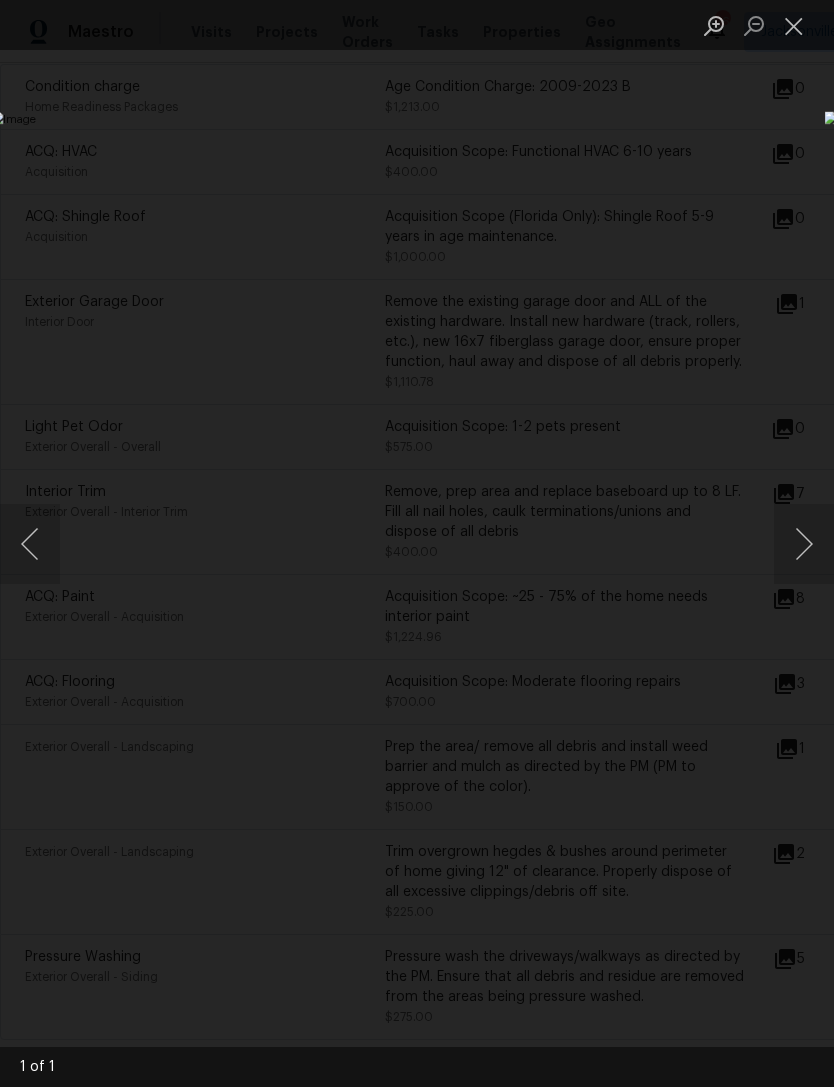 click at bounding box center [417, 543] 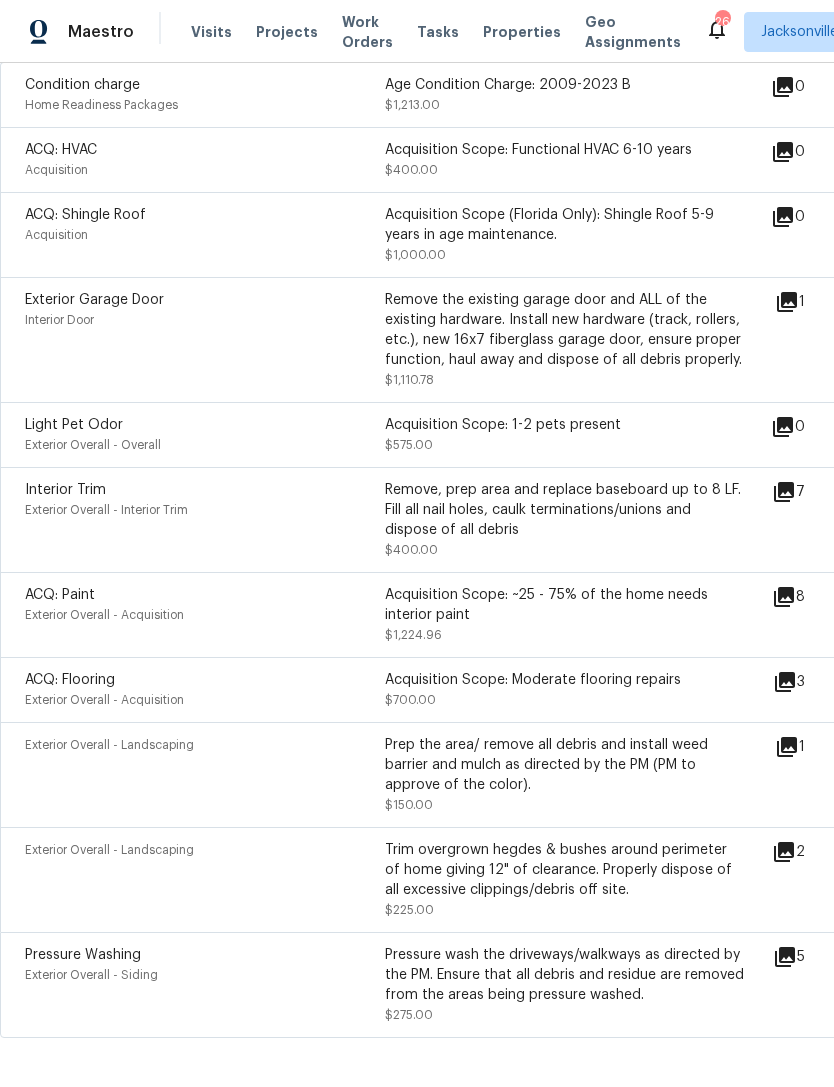 scroll, scrollTop: 483, scrollLeft: 0, axis: vertical 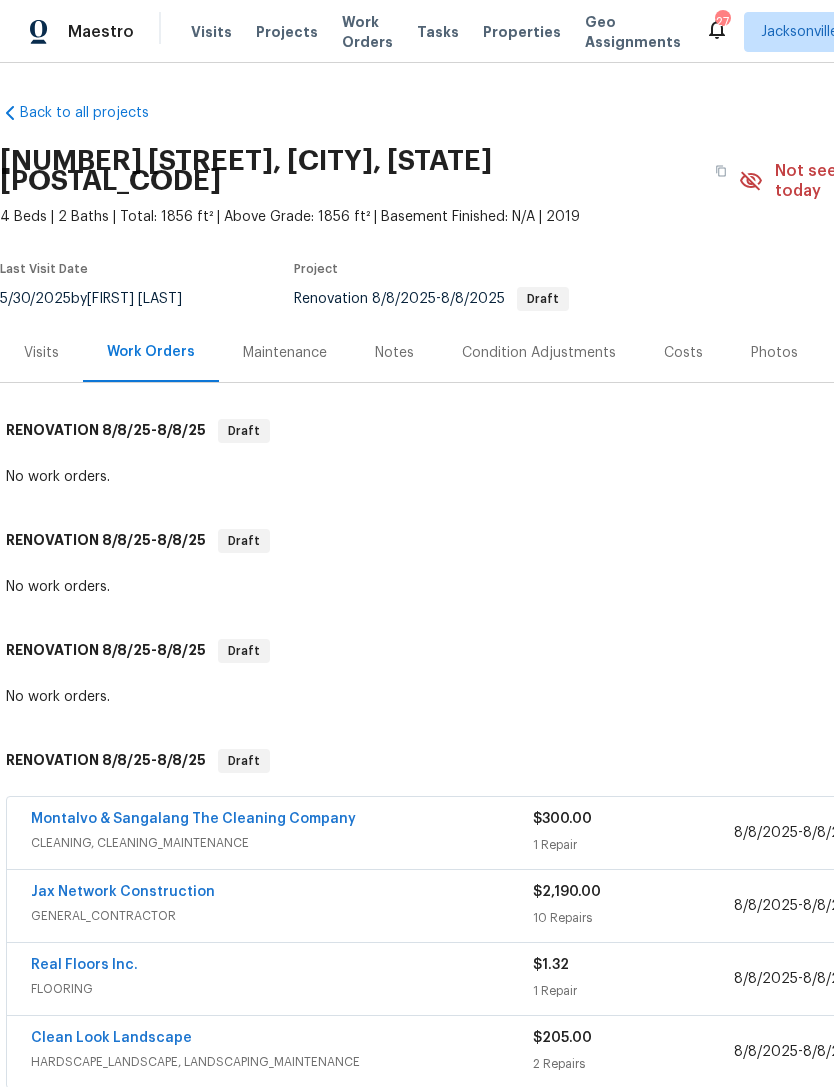 click on "Costs" at bounding box center (683, 353) 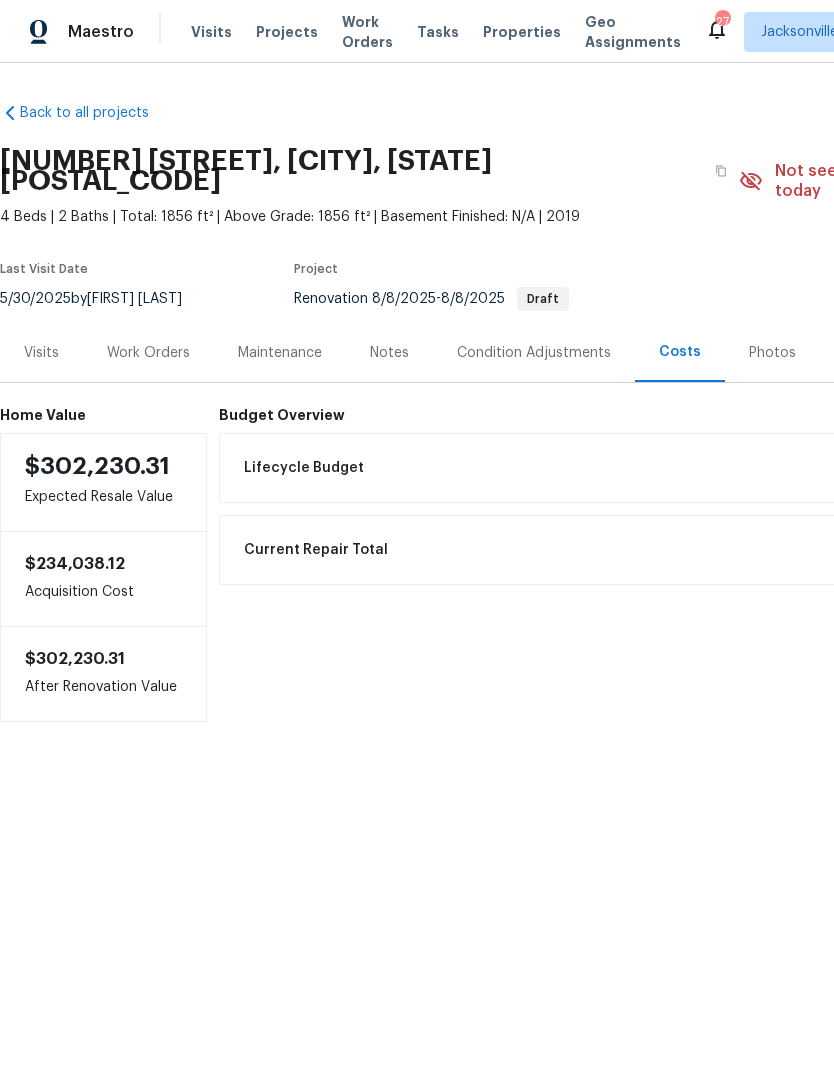 scroll, scrollTop: 0, scrollLeft: 0, axis: both 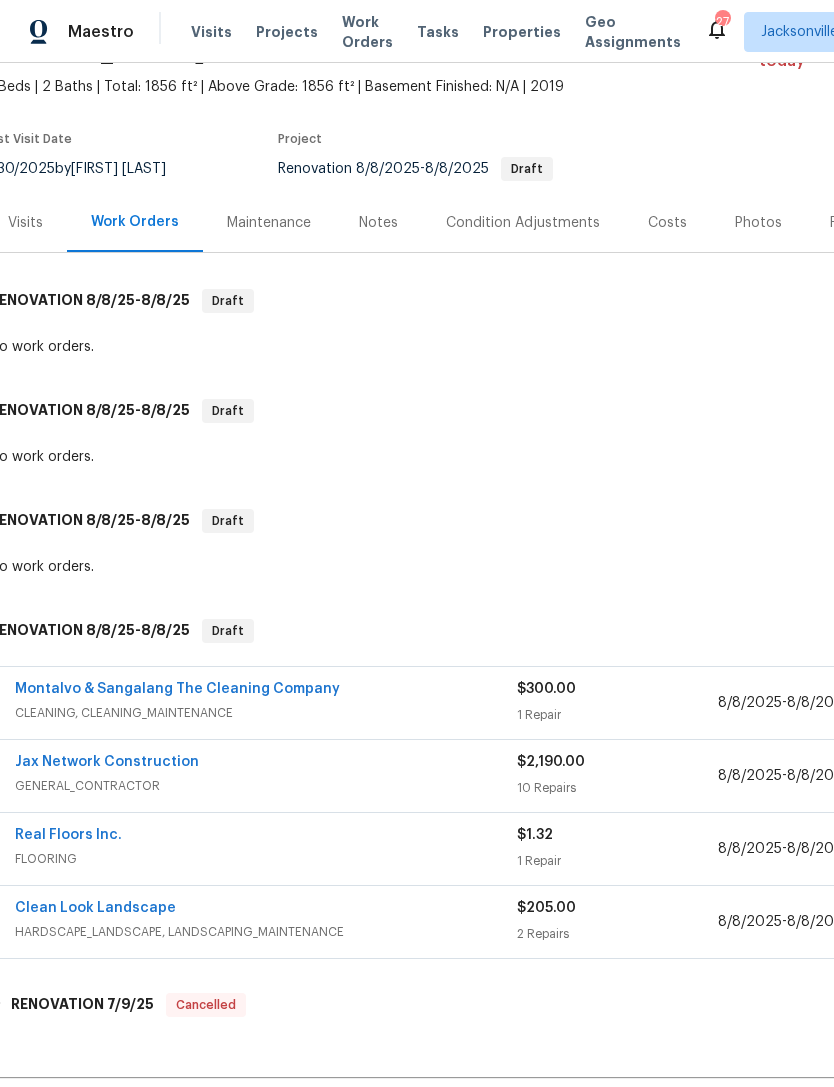click on "GENERAL_CONTRACTOR" at bounding box center [266, 786] 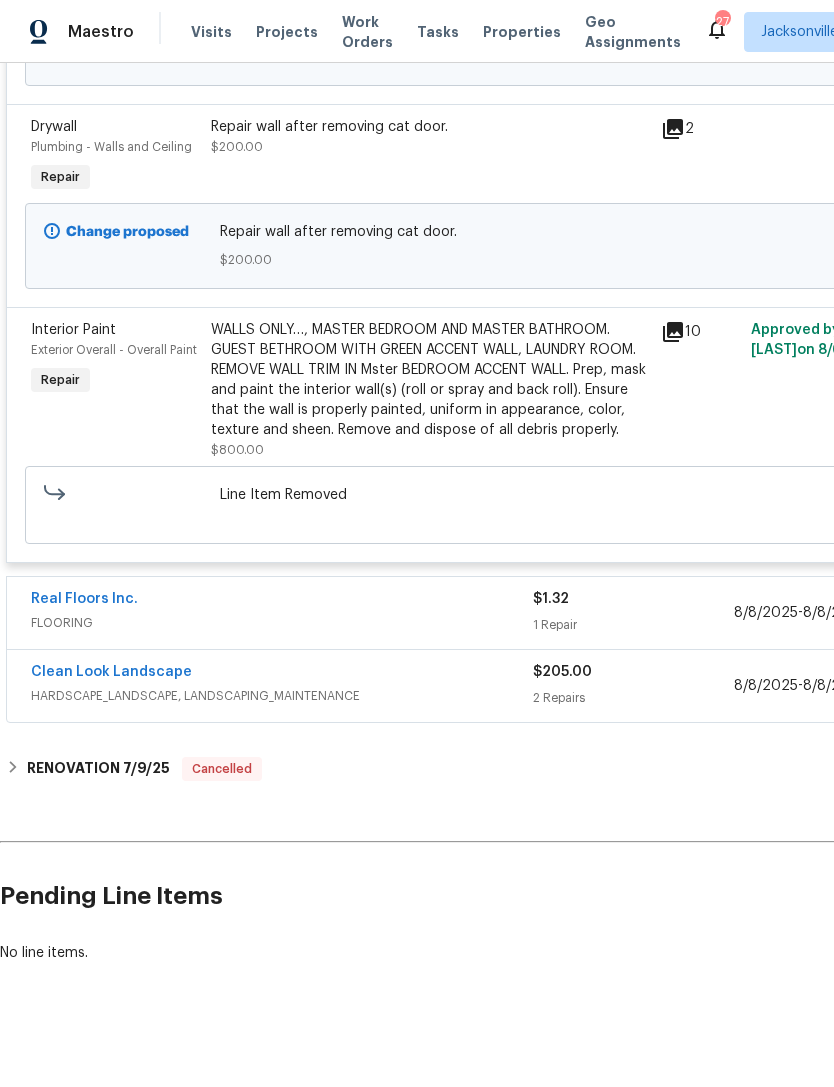 scroll, scrollTop: 3188, scrollLeft: 0, axis: vertical 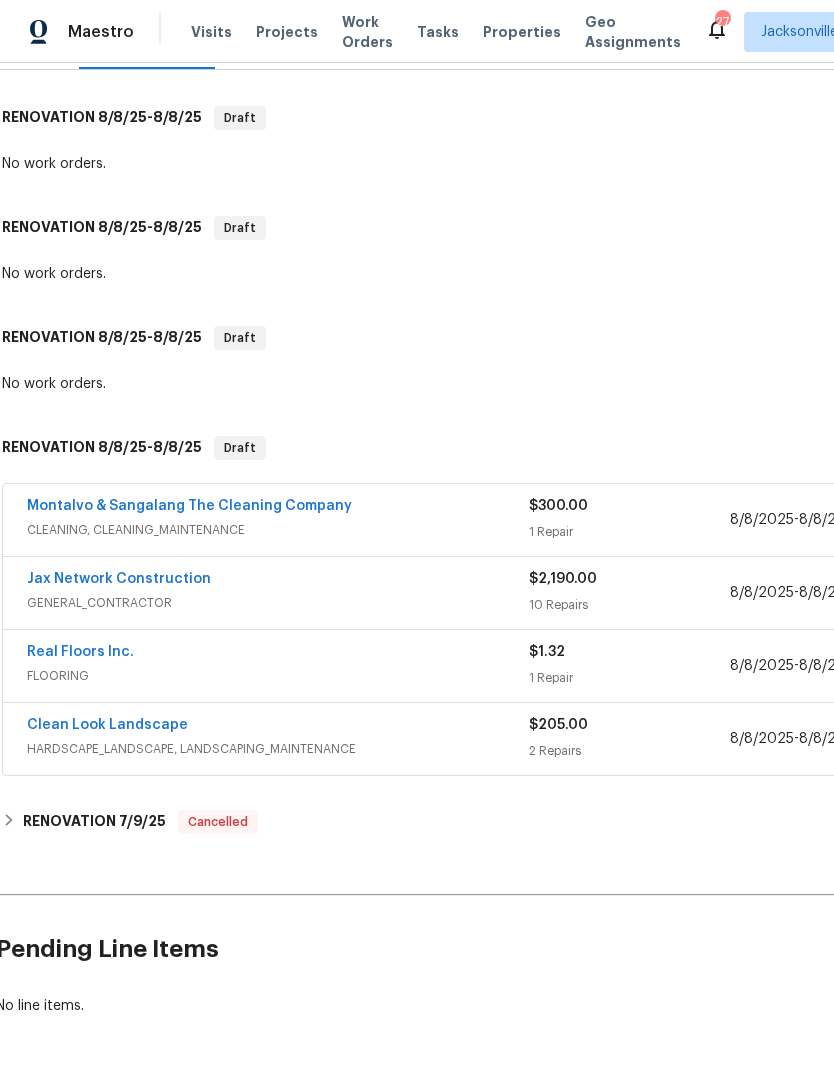 click on "Jax Network Construction" at bounding box center (278, 581) 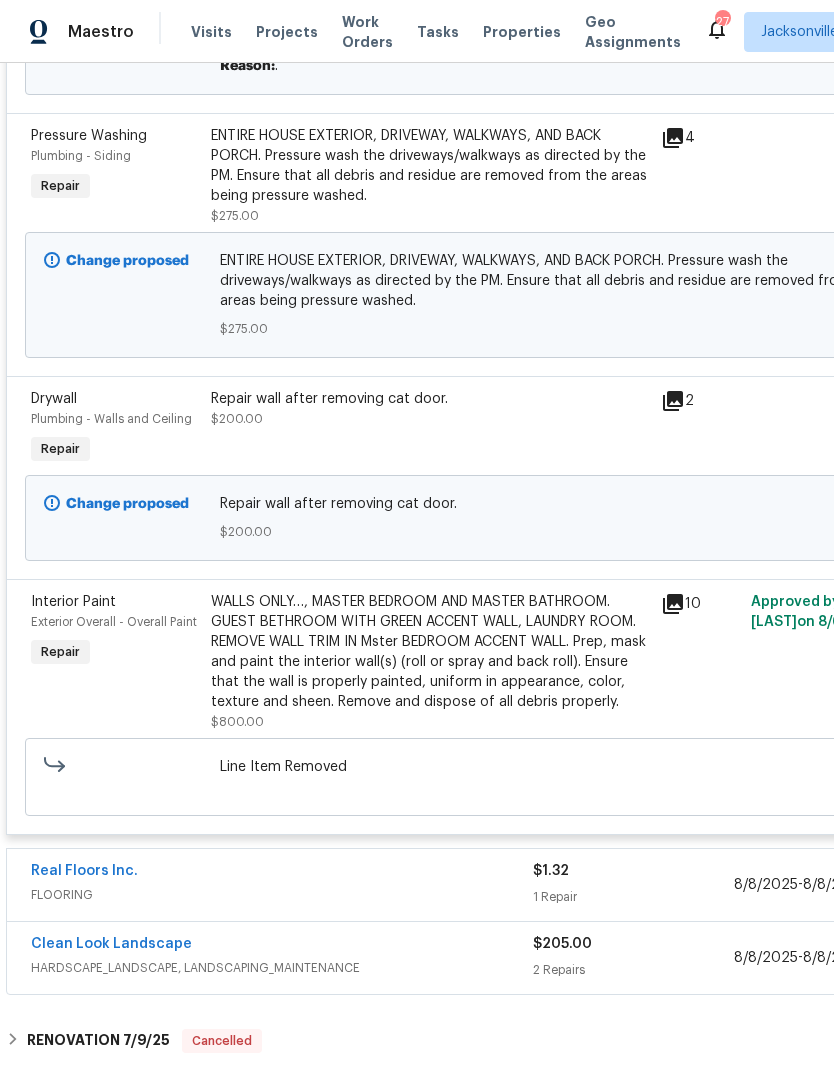 scroll, scrollTop: 2910, scrollLeft: 0, axis: vertical 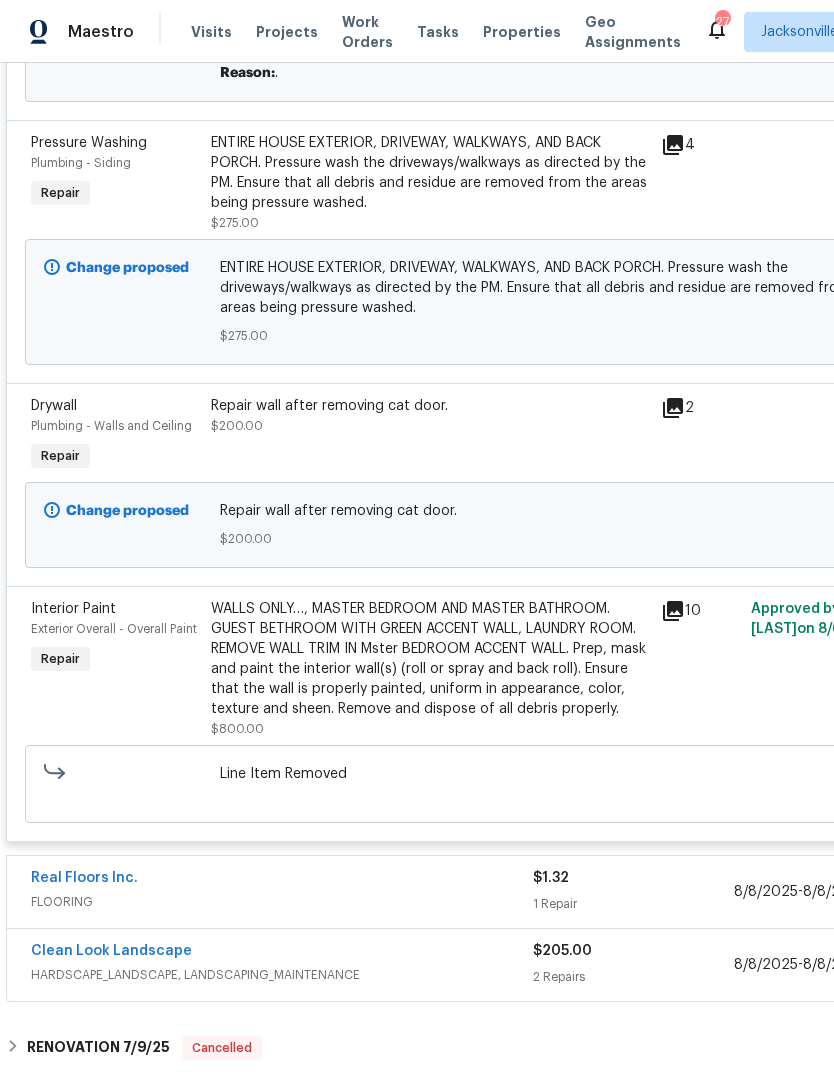 click on "WALLS ONLY…, MASTER BEDROOM AND MASTER BATHROOM. GUEST BETHROOM WITH GREEN ACCENT WALL, LAUNDRY ROOM.
REMOVE WALL TRIM IN Mster BEDROOM ACCENT WALL.
Prep, mask and paint the interior wall(s) (roll or spray and back roll). Ensure that the wall is properly painted, uniform in appearance, color, texture and sheen. Remove and dispose of all debris properly." at bounding box center (430, 659) 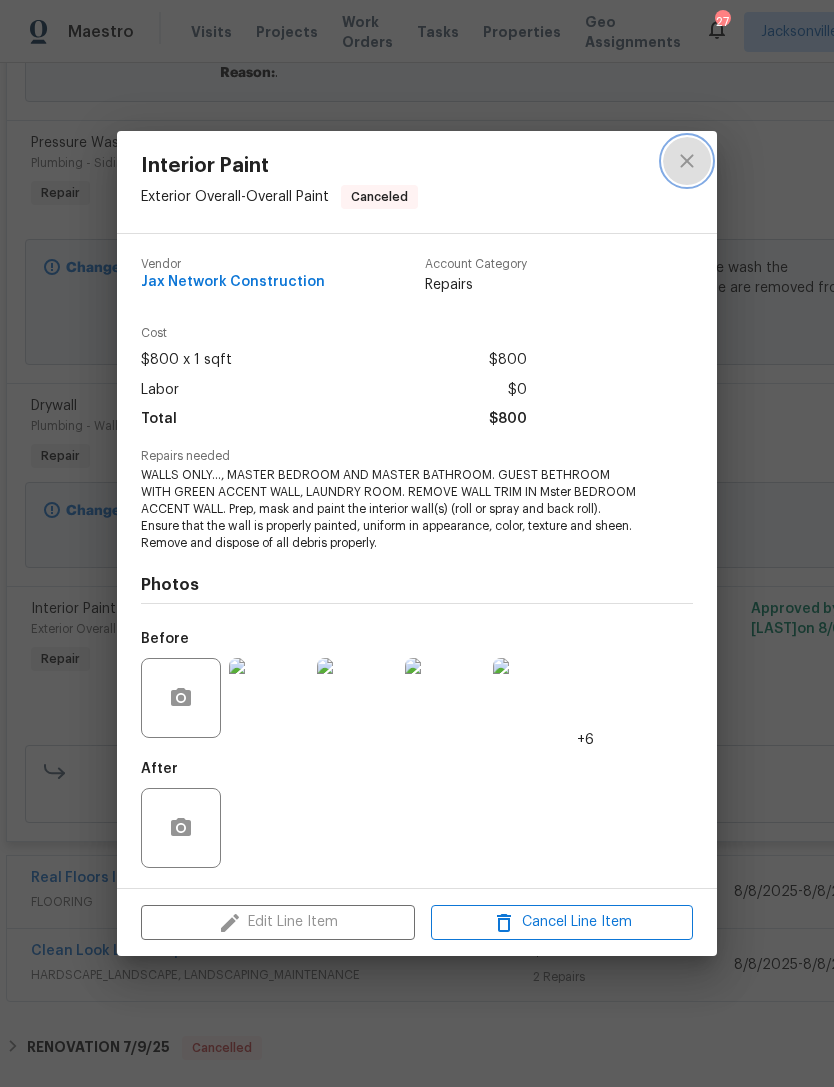 click 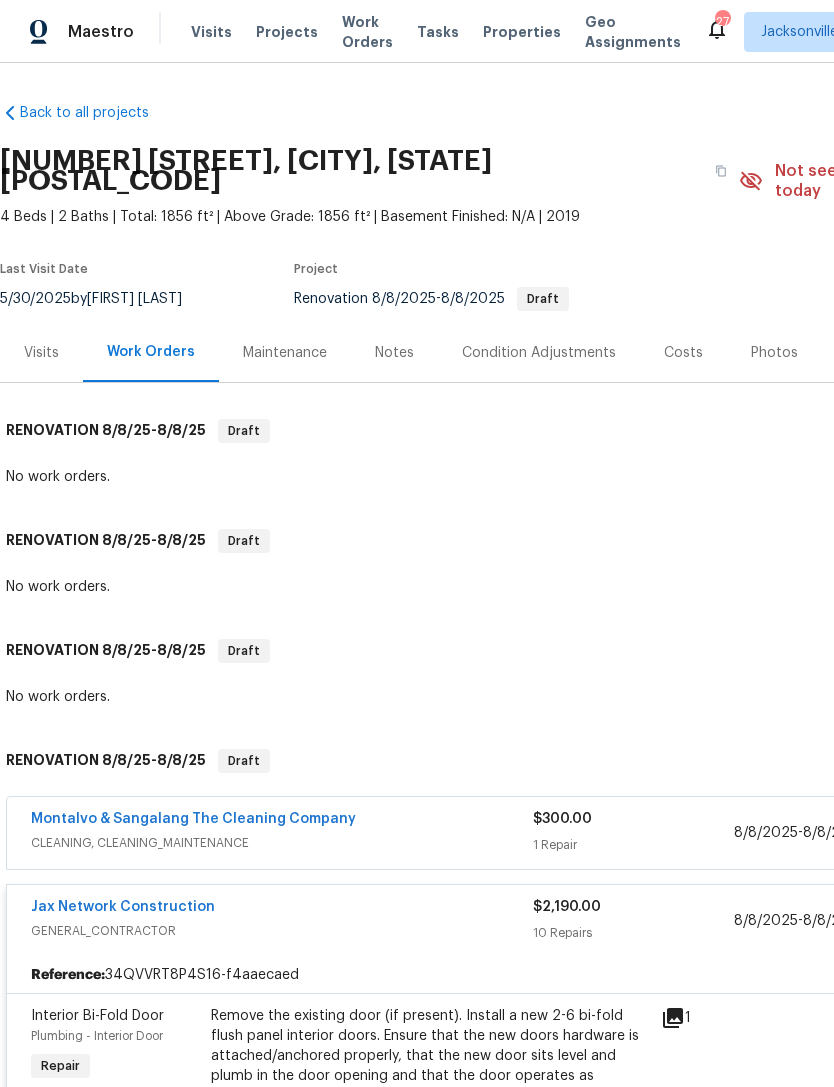 scroll, scrollTop: 0, scrollLeft: 0, axis: both 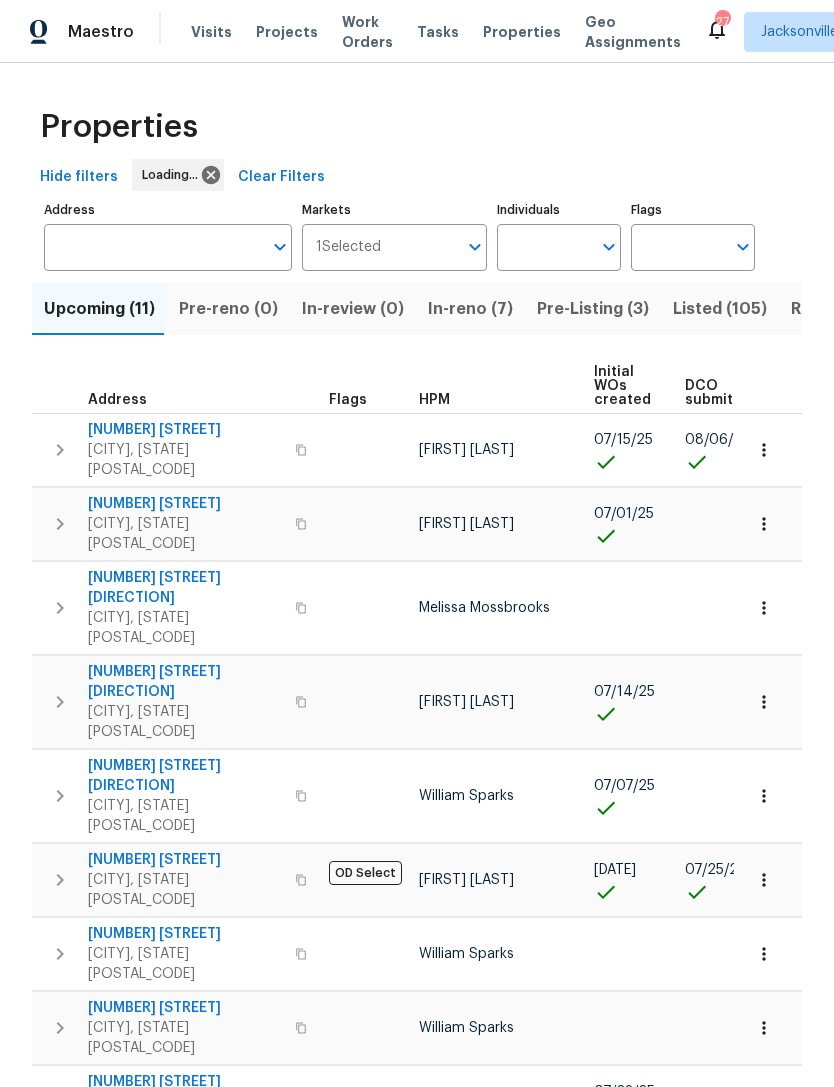 click on "In-reno (7)" at bounding box center (470, 309) 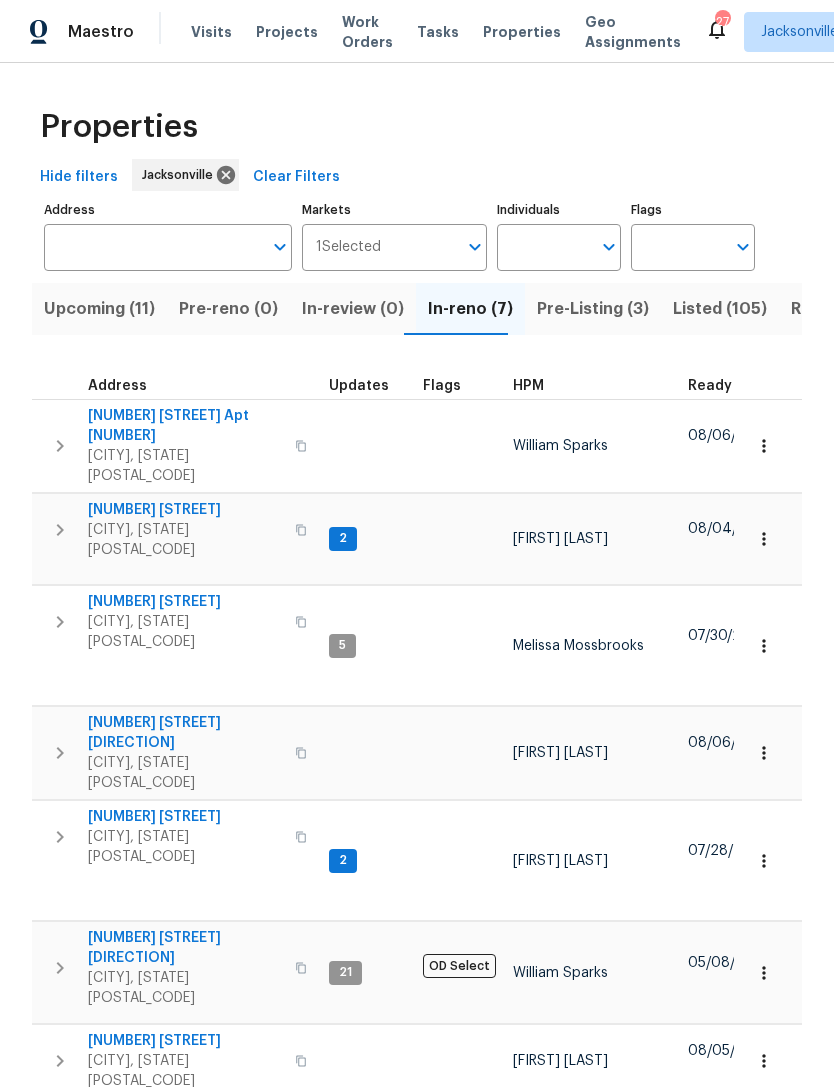 click on "[CITY], [STATE] [POSTAL_CODE]" at bounding box center [185, 540] 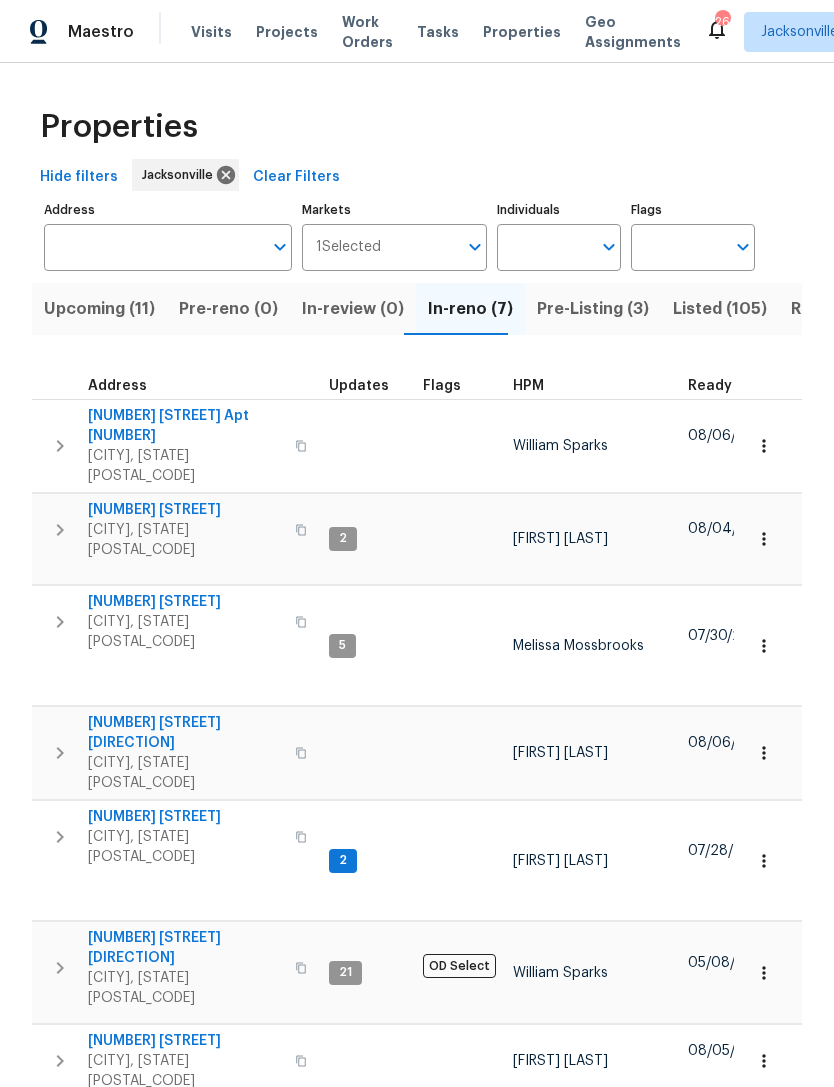 click on "Upcoming (11)" at bounding box center [99, 309] 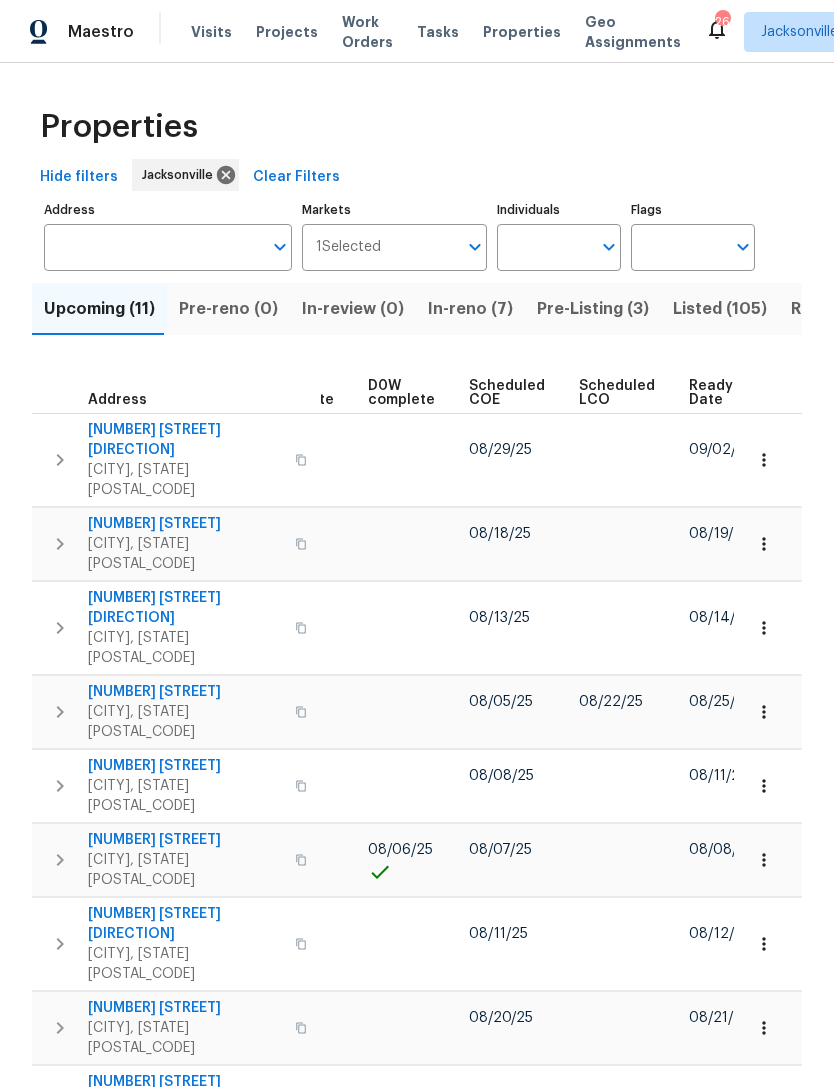 scroll, scrollTop: 0, scrollLeft: 523, axis: horizontal 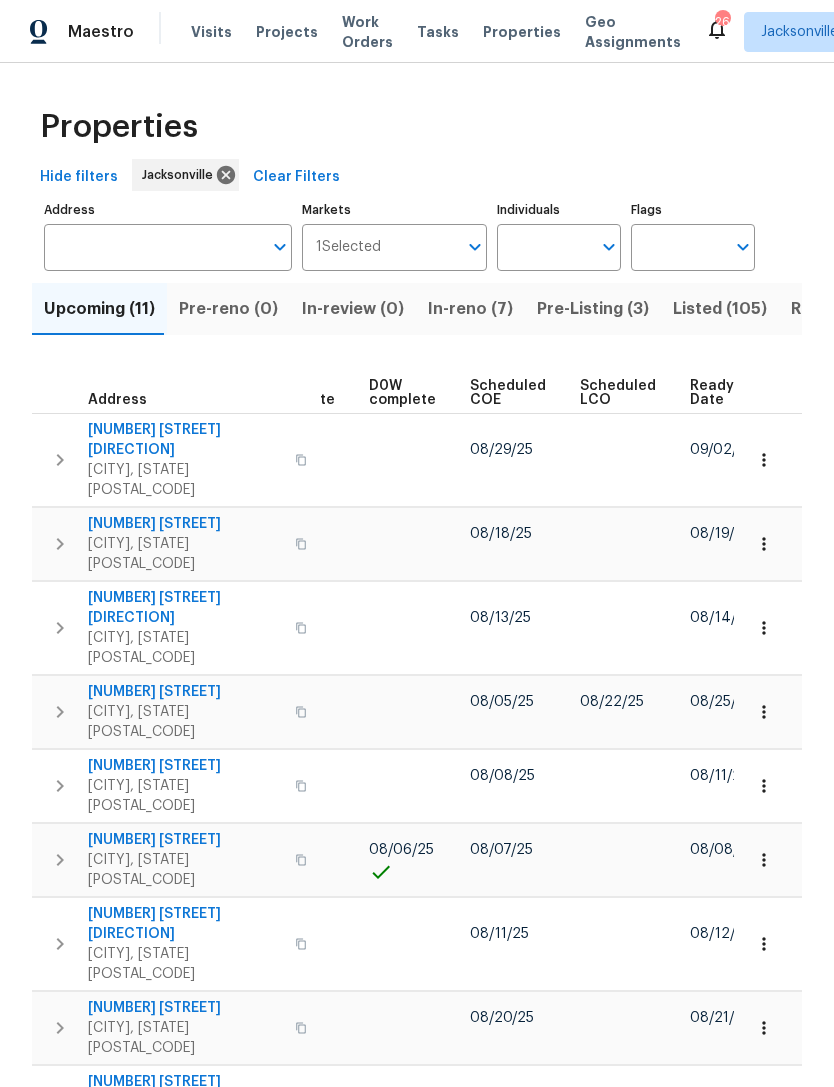 click on "Ready Date" at bounding box center (713, 393) 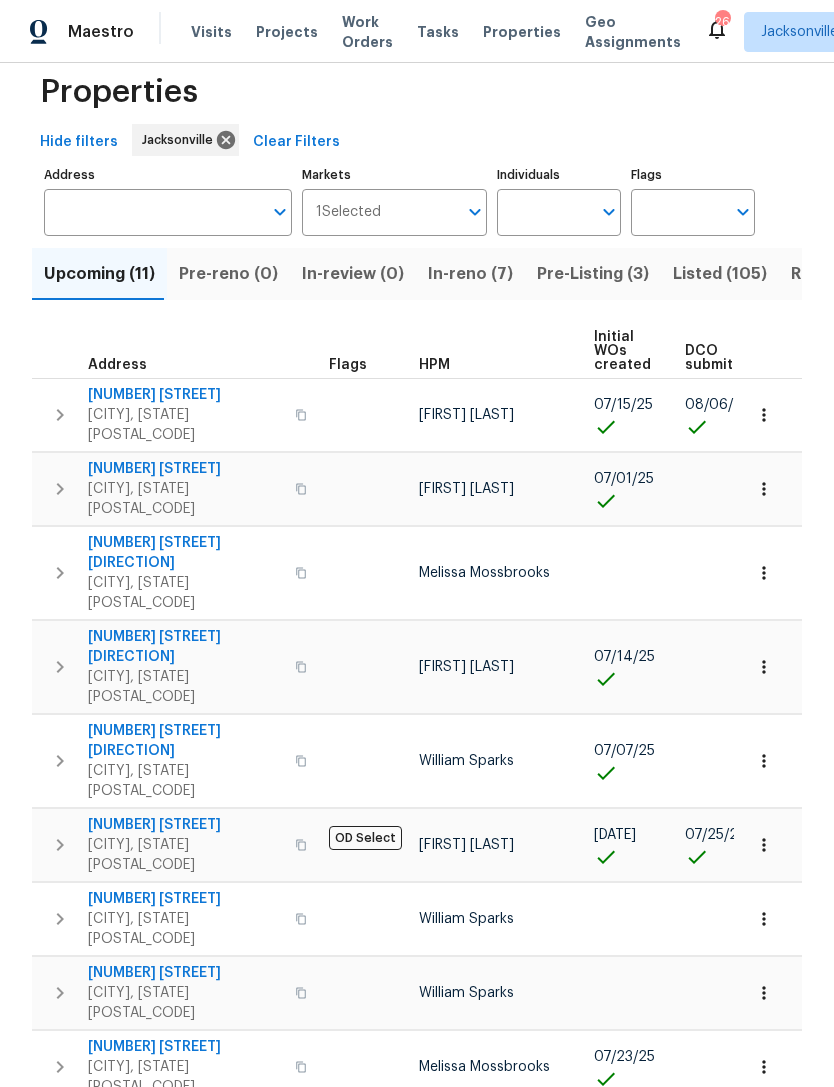 scroll, scrollTop: 34, scrollLeft: 0, axis: vertical 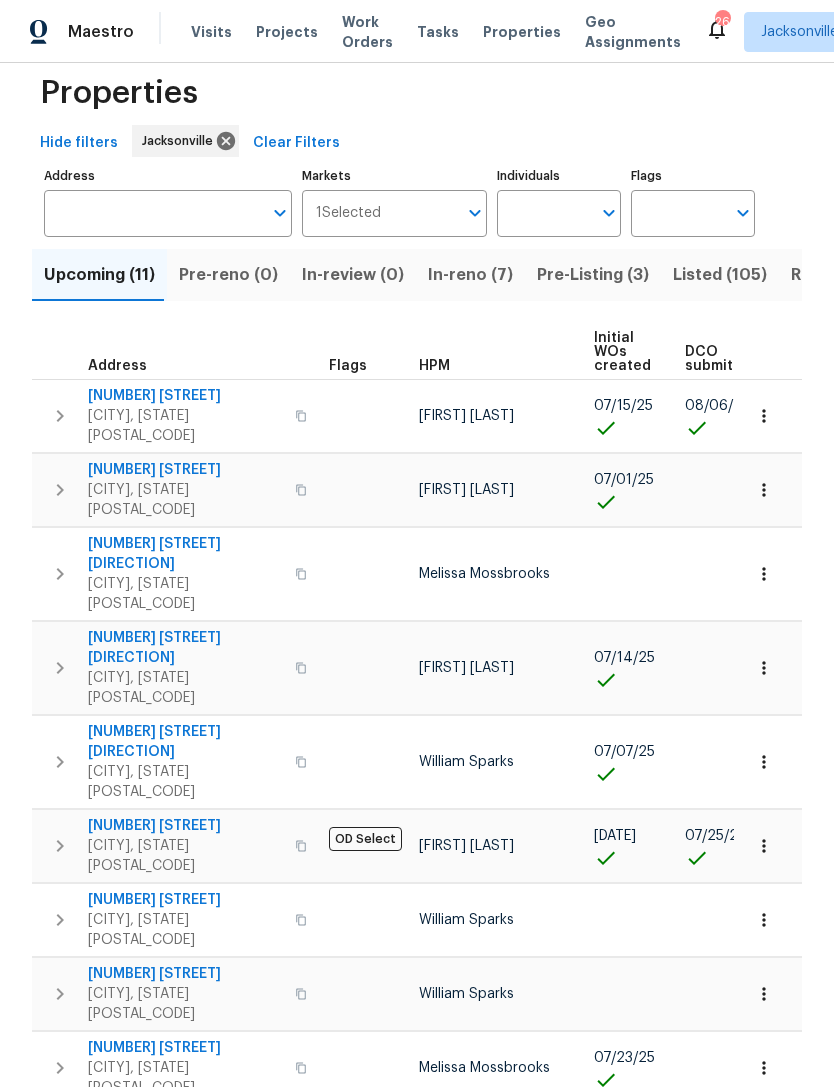 click on "Pre-Listing (3)" at bounding box center (593, 275) 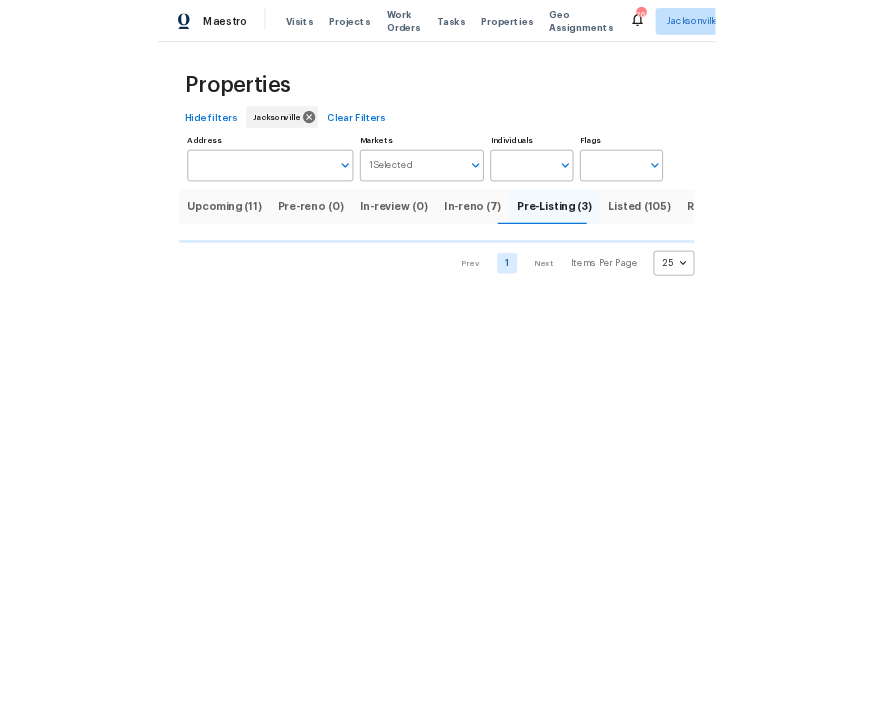 scroll, scrollTop: 0, scrollLeft: 0, axis: both 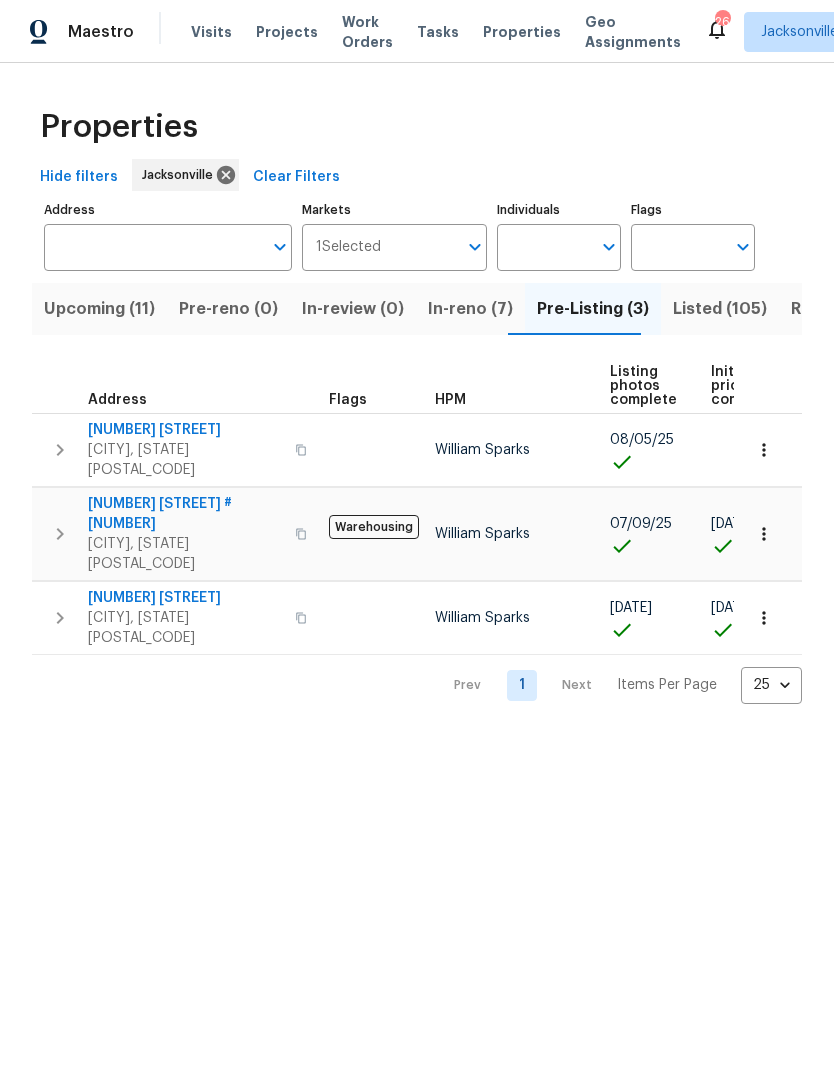 click on "In-reno (7)" at bounding box center [470, 309] 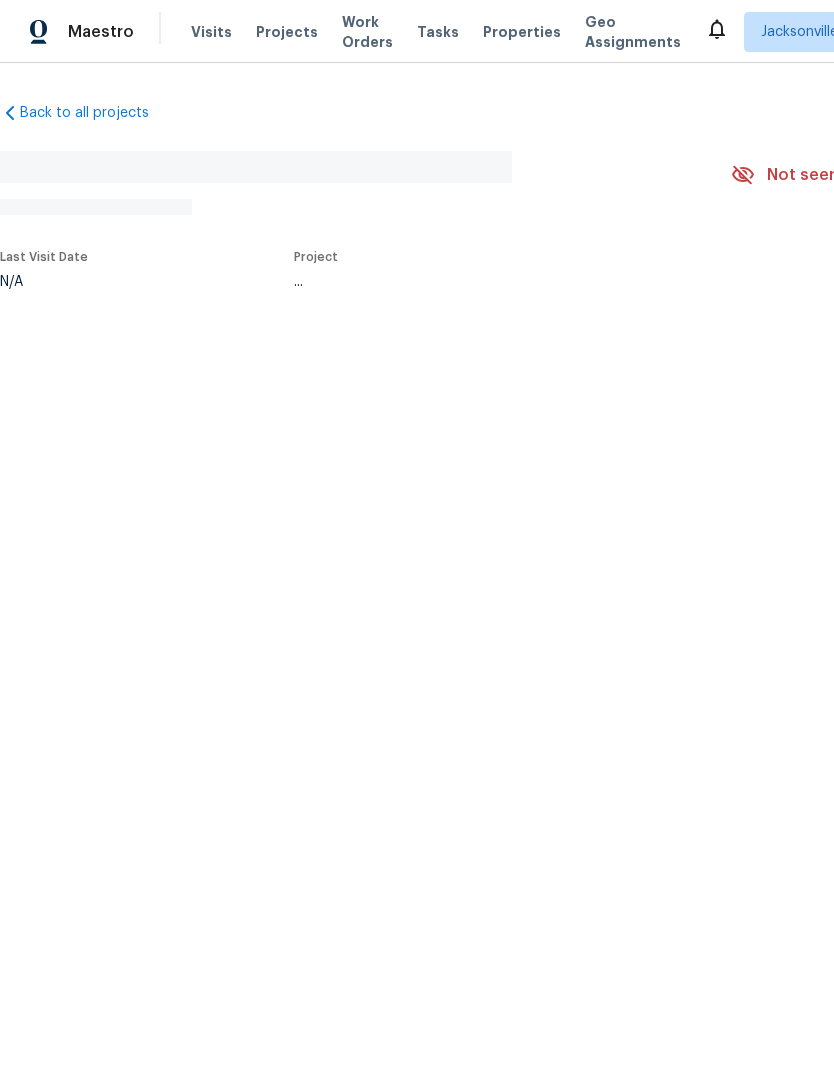 scroll, scrollTop: 0, scrollLeft: 0, axis: both 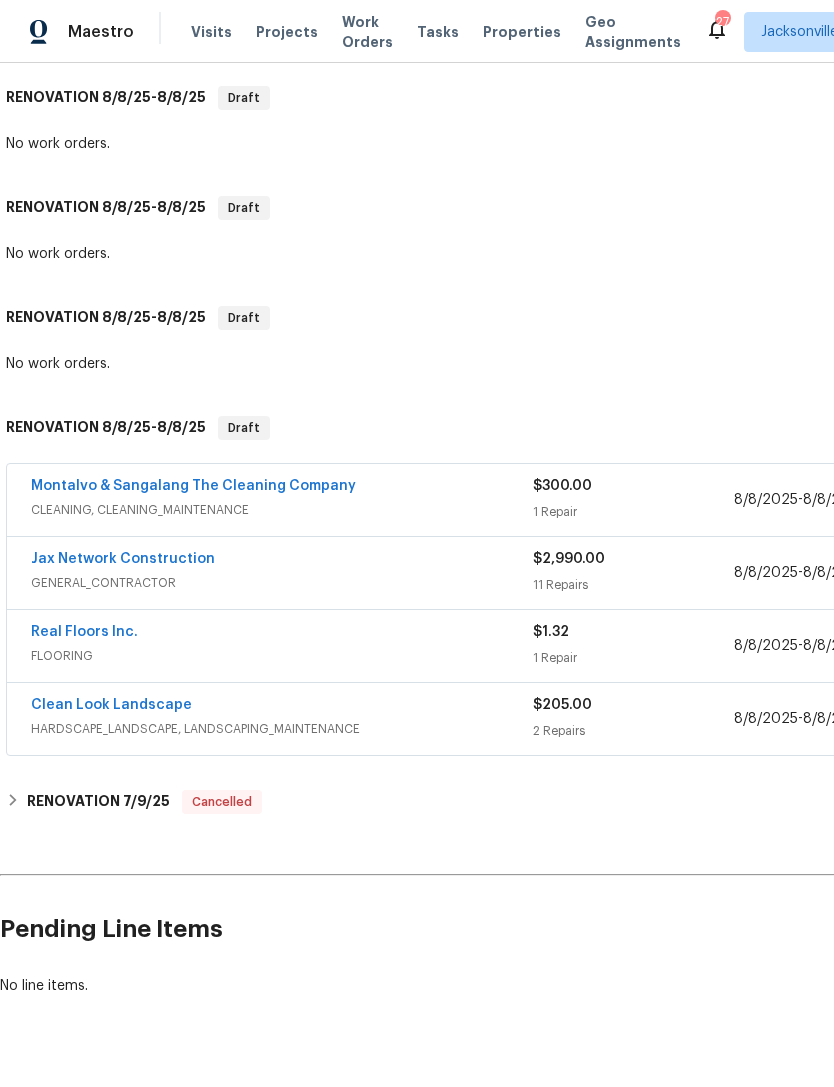 click on "GENERAL_CONTRACTOR" at bounding box center [282, 583] 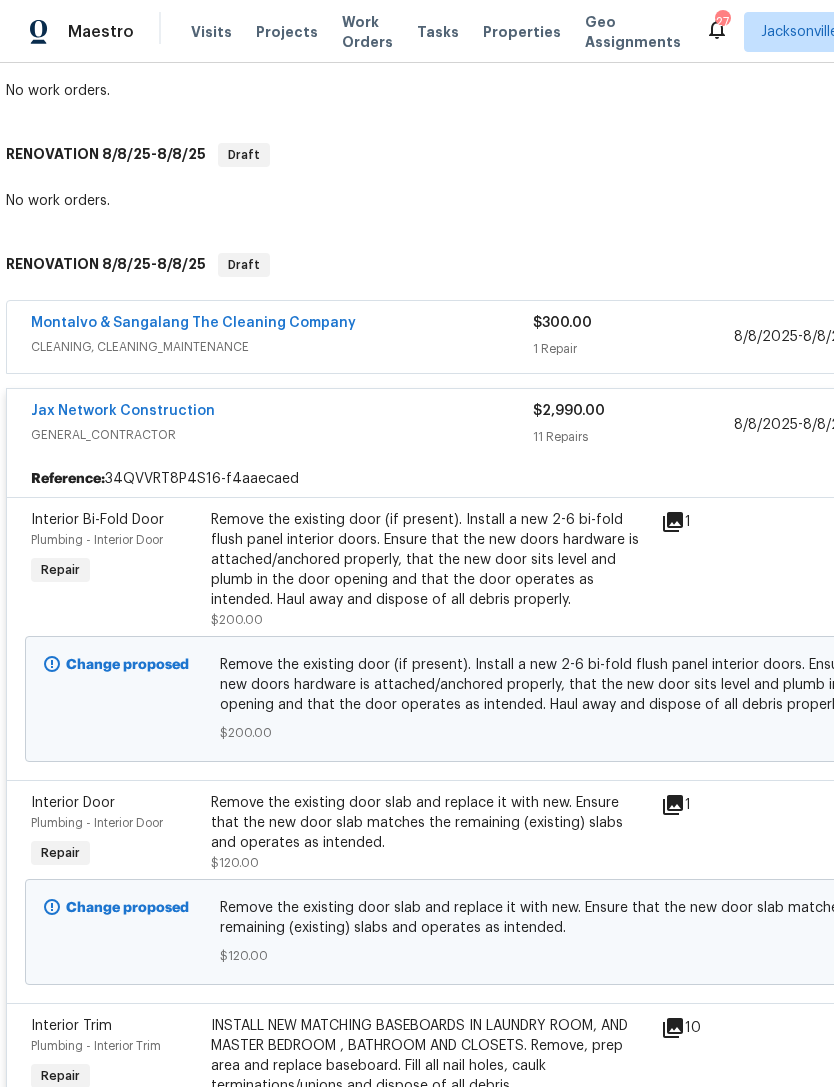scroll, scrollTop: 465, scrollLeft: -2, axis: both 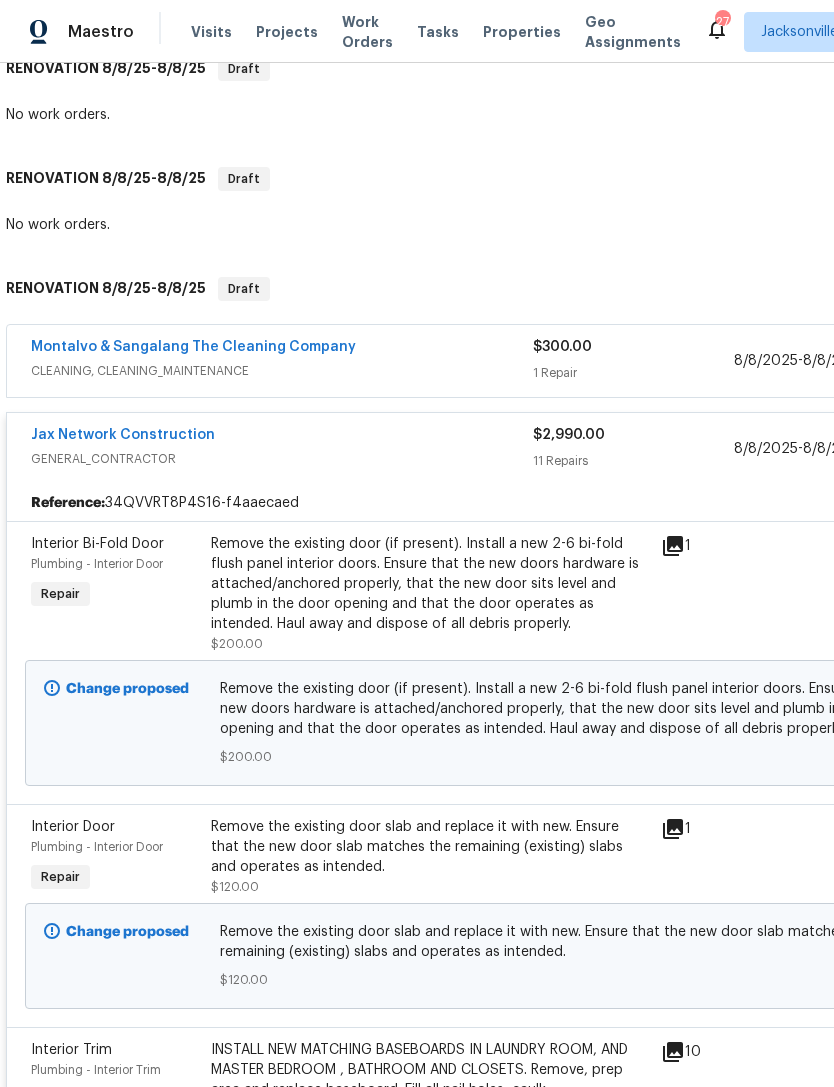 click on "GENERAL_CONTRACTOR" at bounding box center [282, 459] 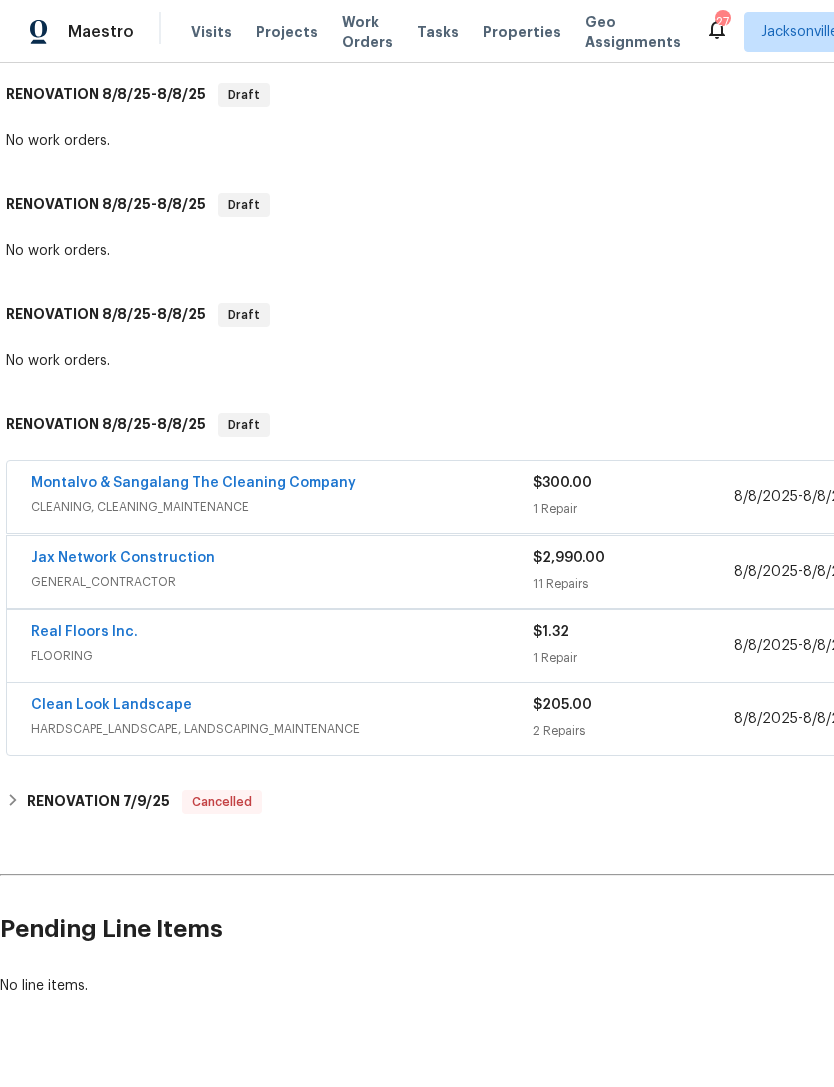 scroll, scrollTop: 313, scrollLeft: 0, axis: vertical 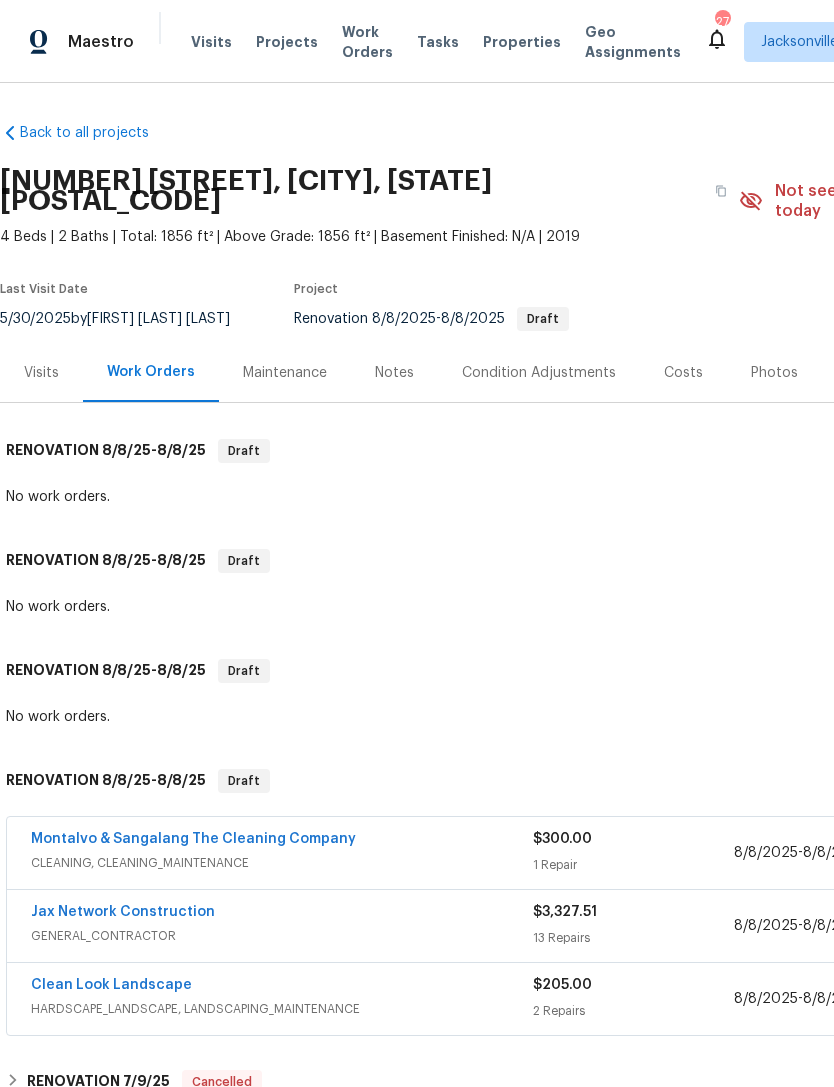 click on "Costs" at bounding box center (683, 372) 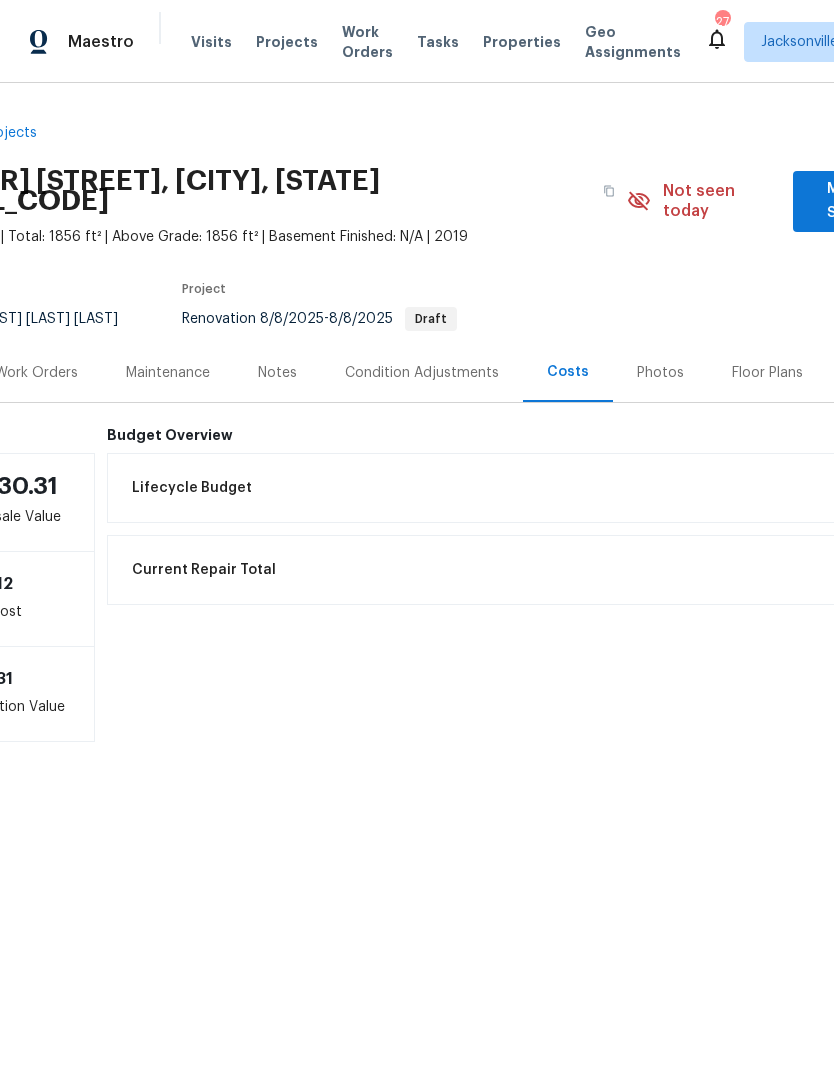 scroll, scrollTop: 0, scrollLeft: 115, axis: horizontal 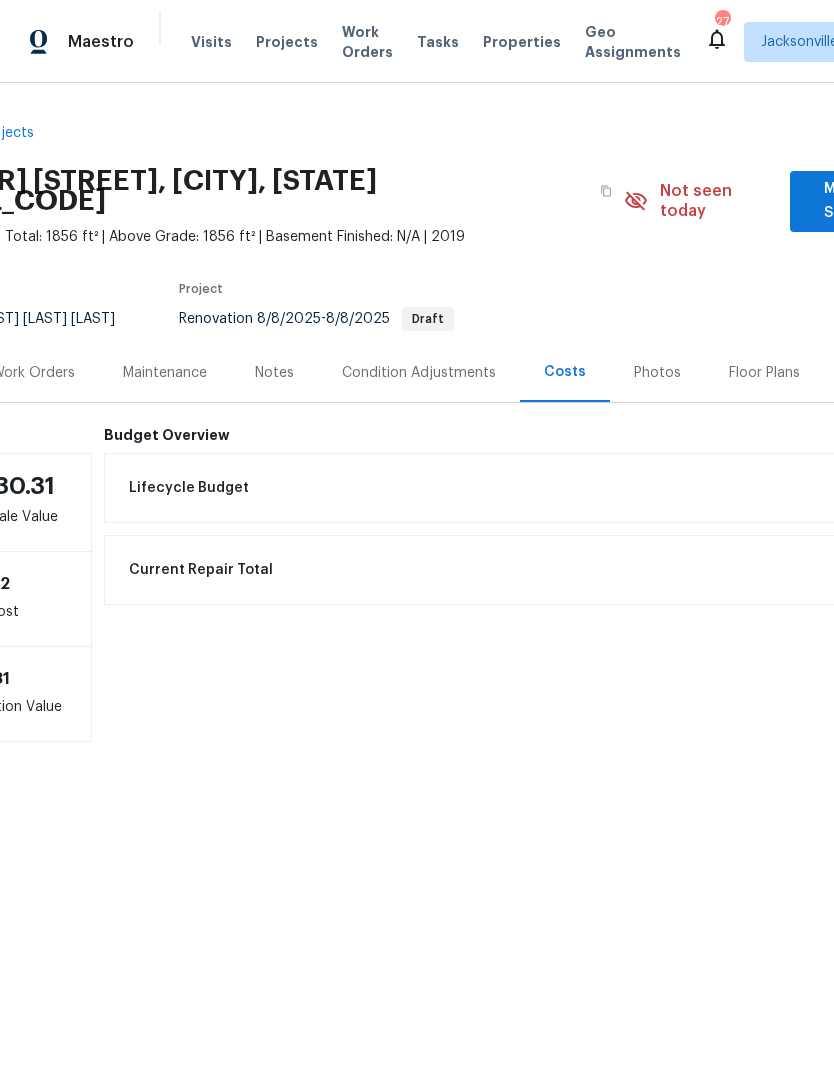 click on "Condition Adjustments" at bounding box center [419, 372] 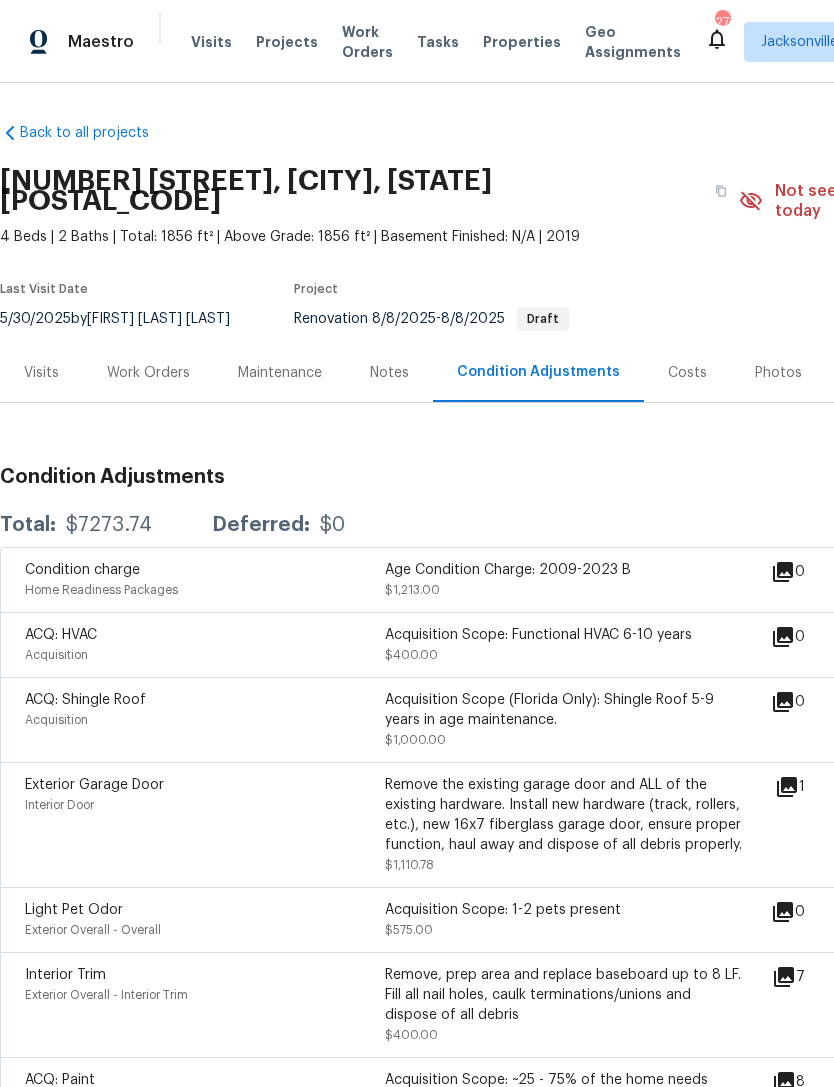 scroll, scrollTop: 0, scrollLeft: 0, axis: both 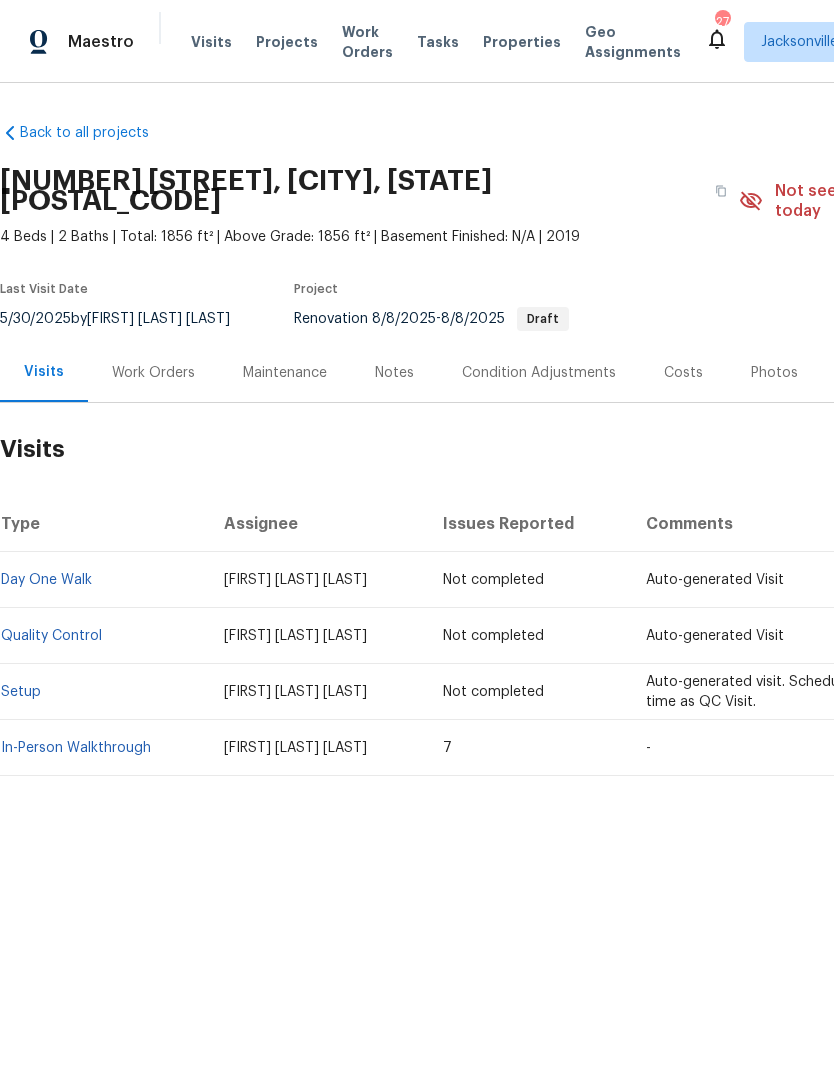 click on "In-Person Walkthrough" at bounding box center [76, 748] 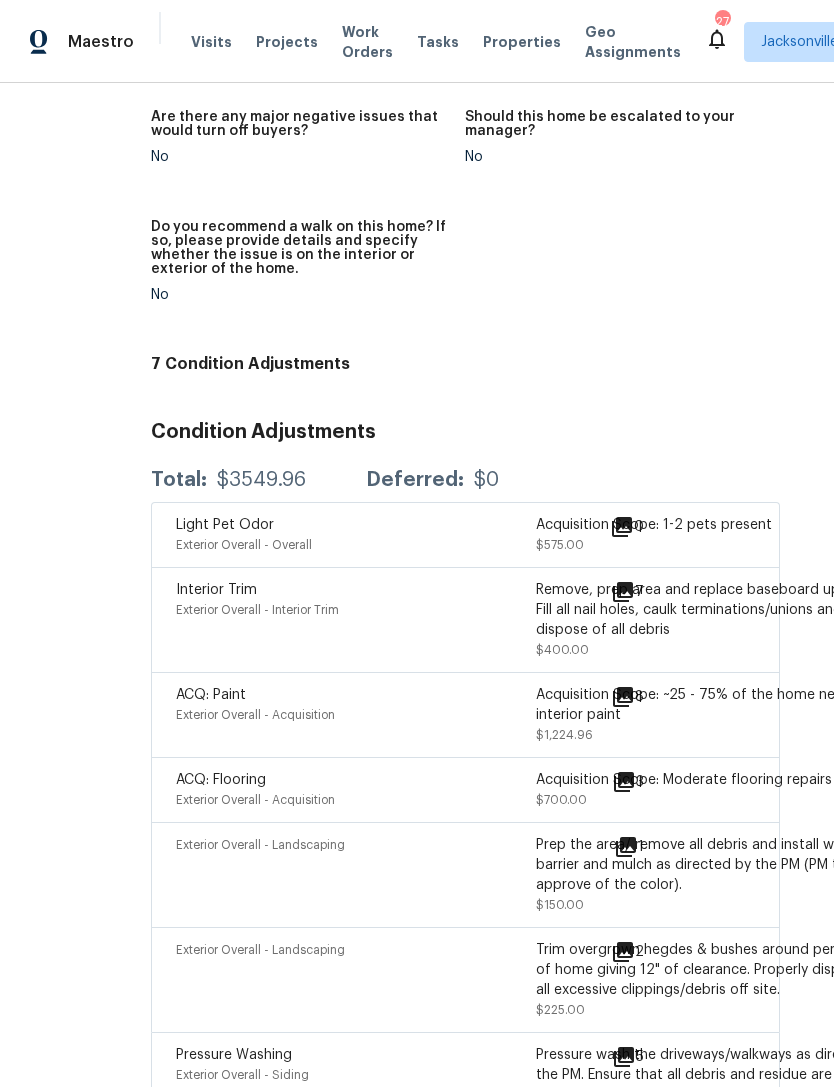 scroll, scrollTop: 5446, scrollLeft: 64, axis: both 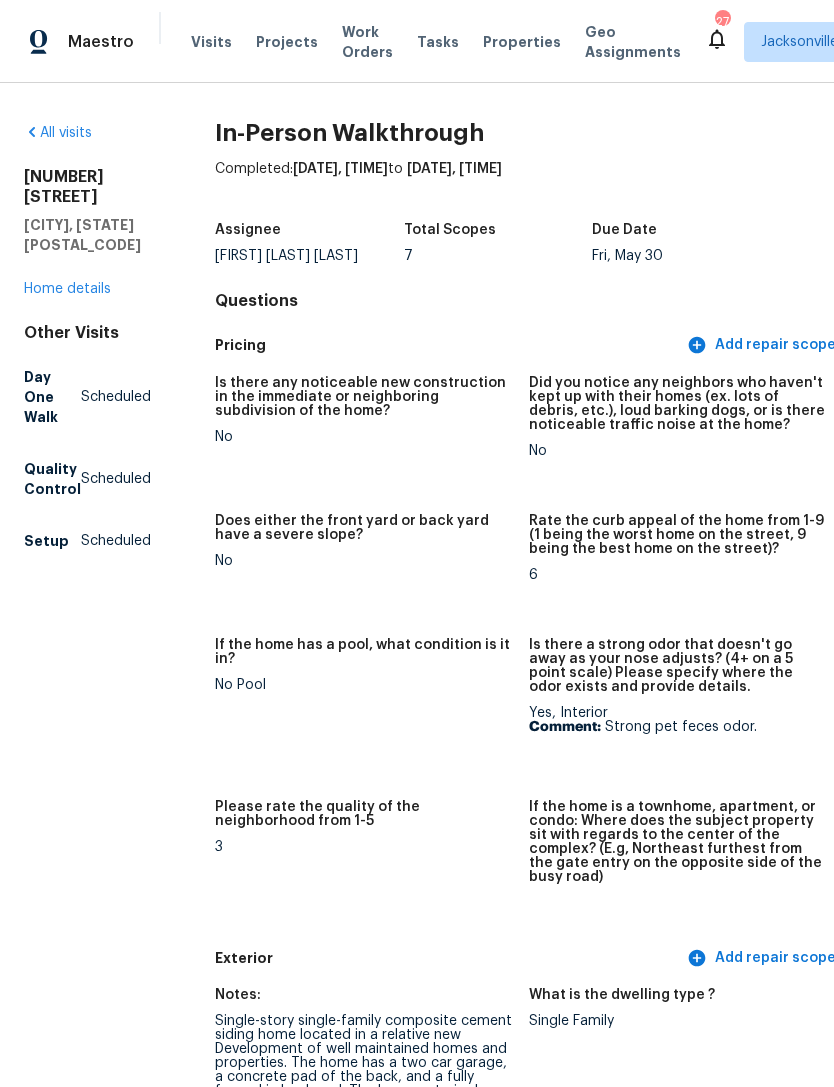 click on "Home details" at bounding box center [67, 289] 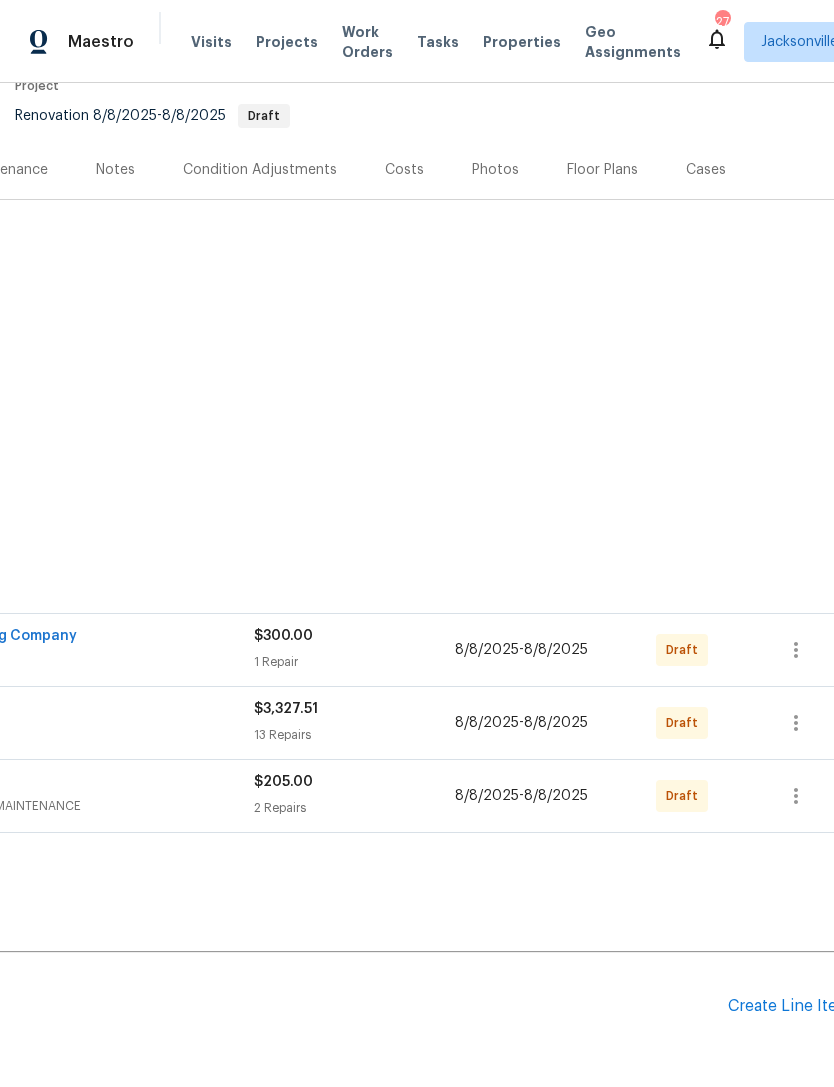 scroll, scrollTop: 204, scrollLeft: 285, axis: both 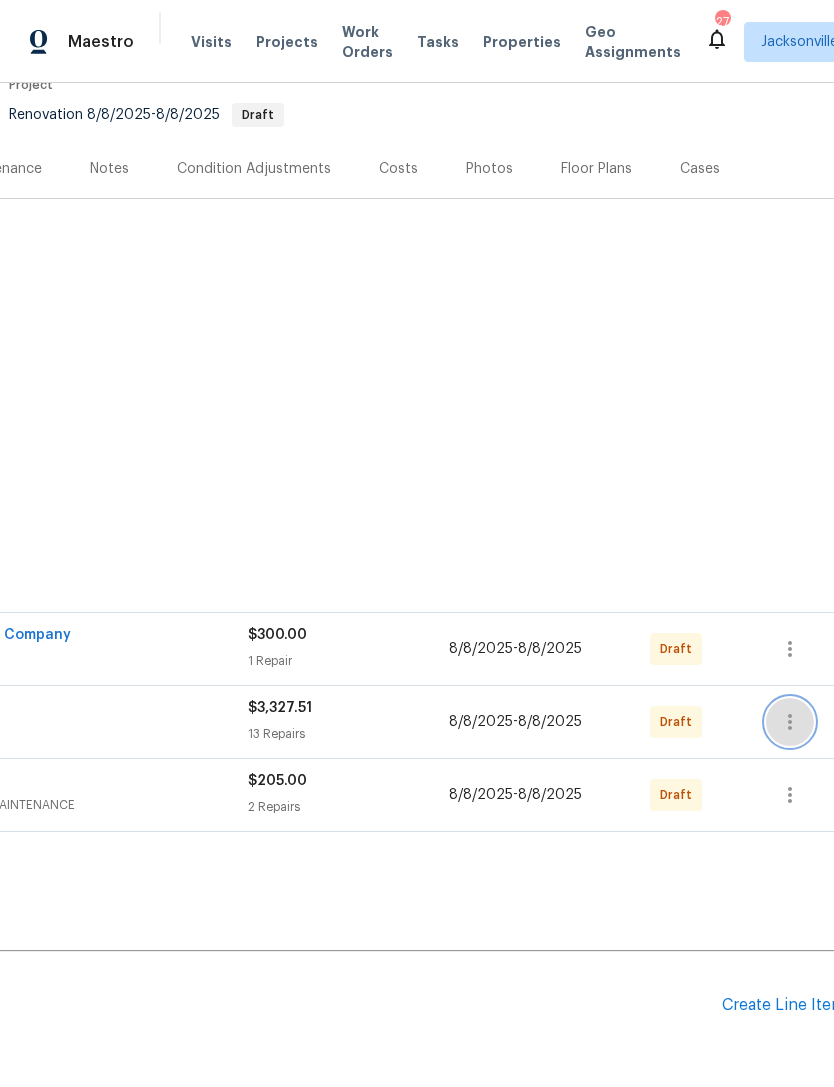 click 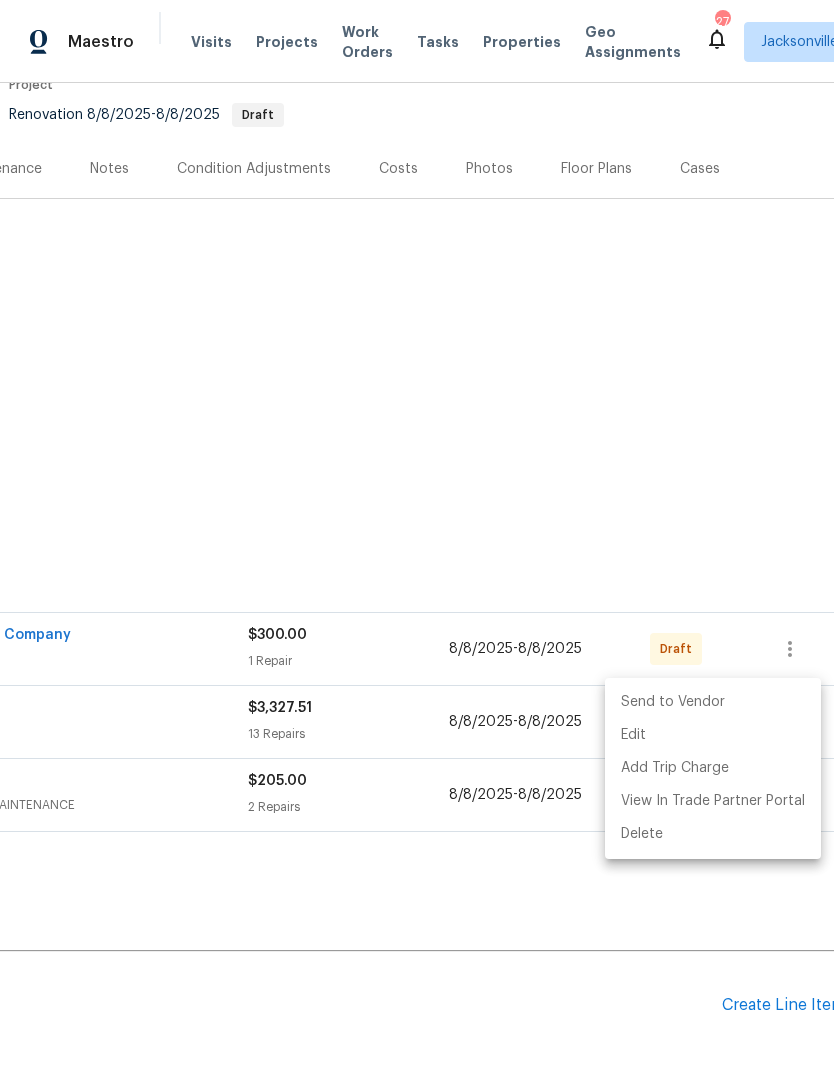 click on "Send to Vendor" at bounding box center [713, 702] 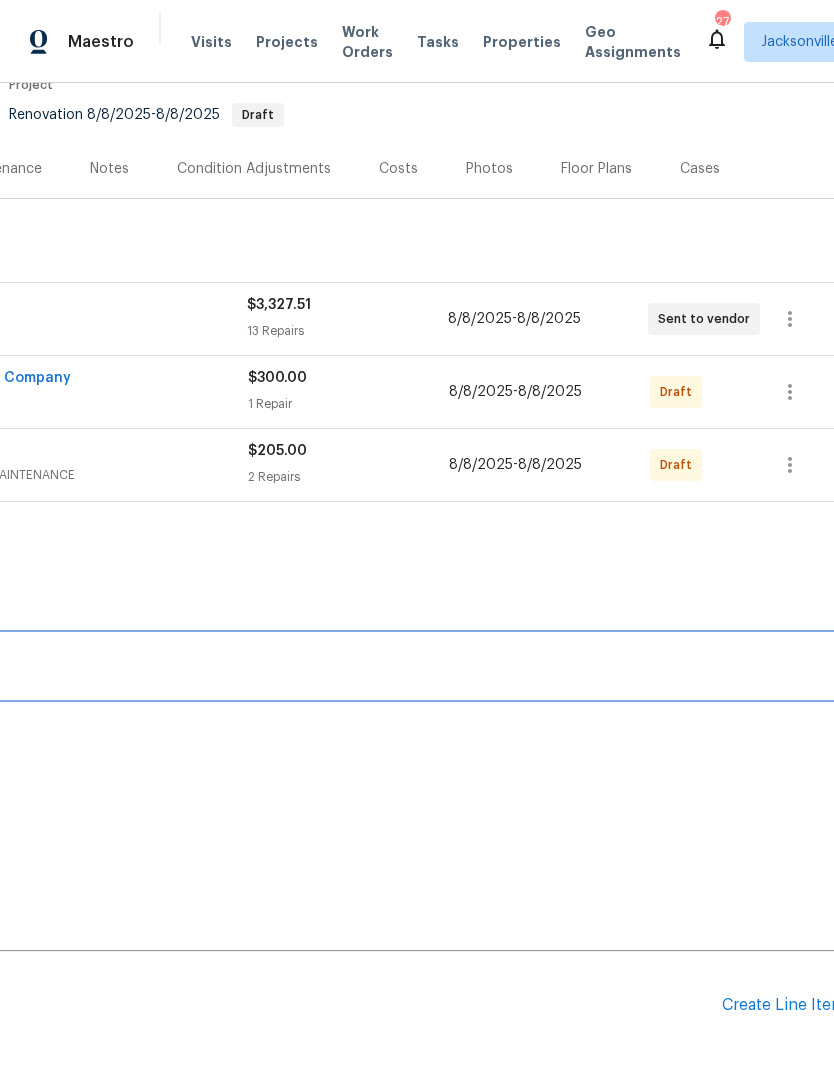 click on "RENOVATION   8/8/25  -  8/8/25 Draft" at bounding box center [280, 666] 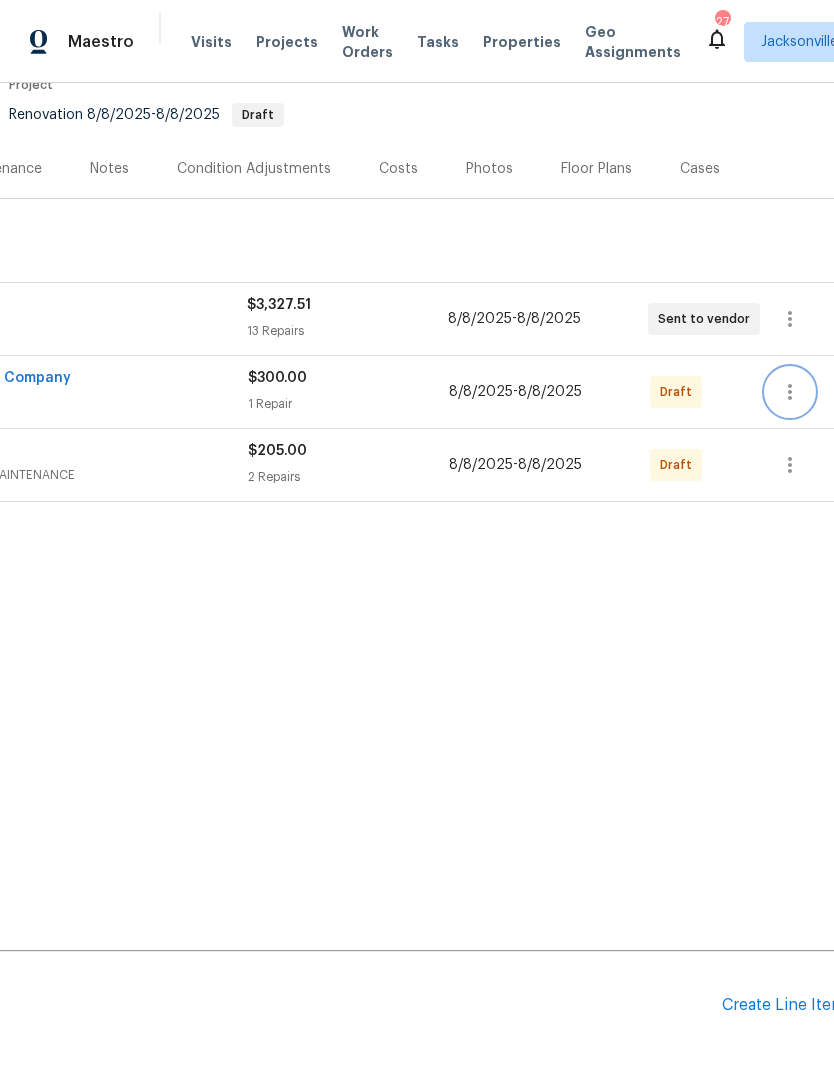click at bounding box center (790, 392) 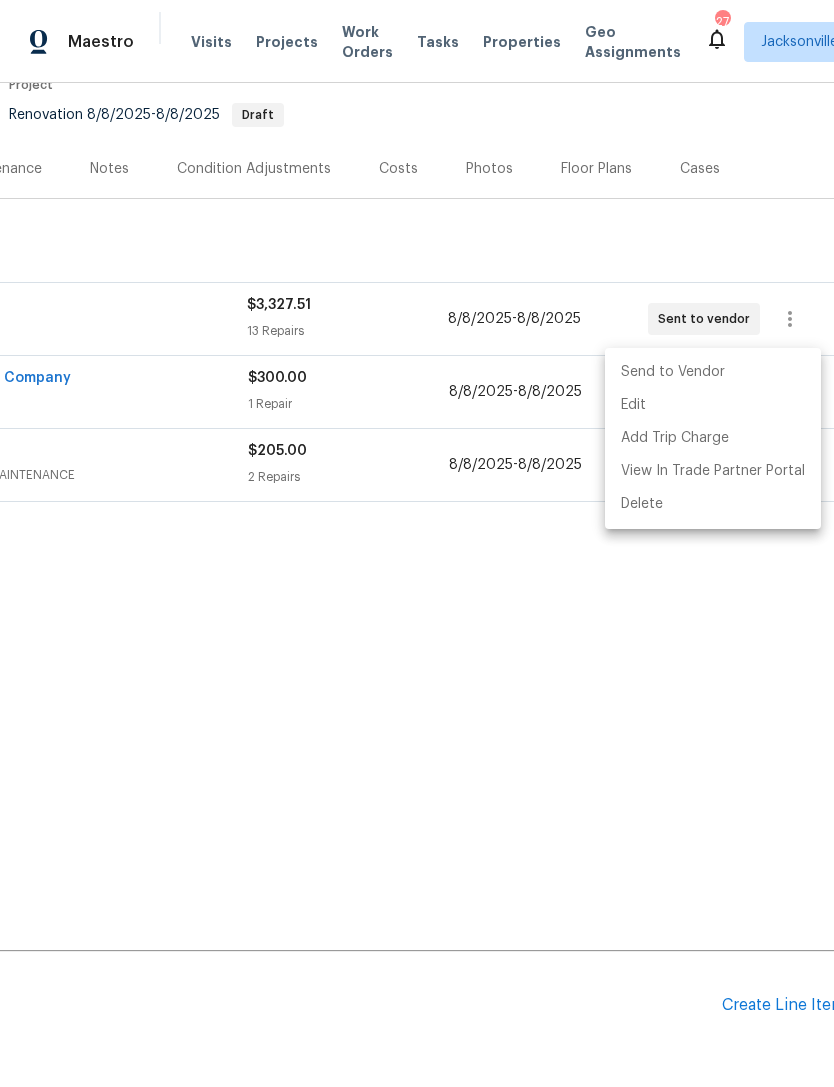 click on "Send to Vendor" at bounding box center (713, 372) 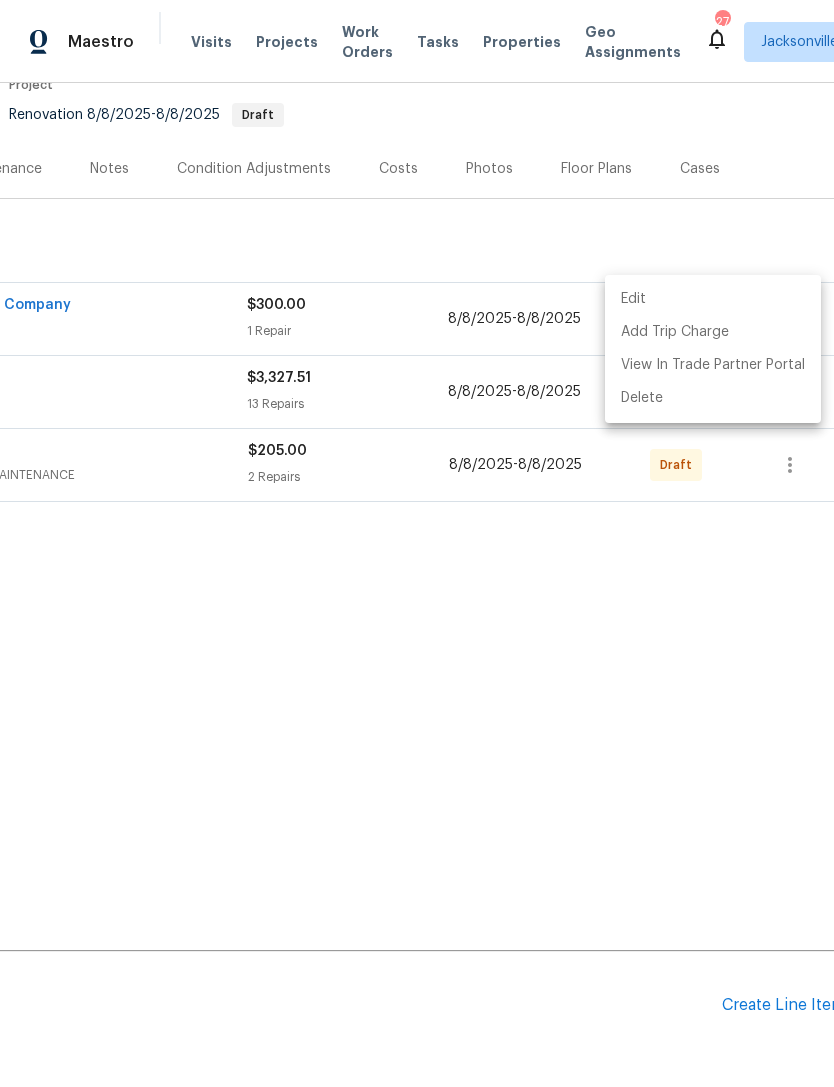 click at bounding box center [417, 543] 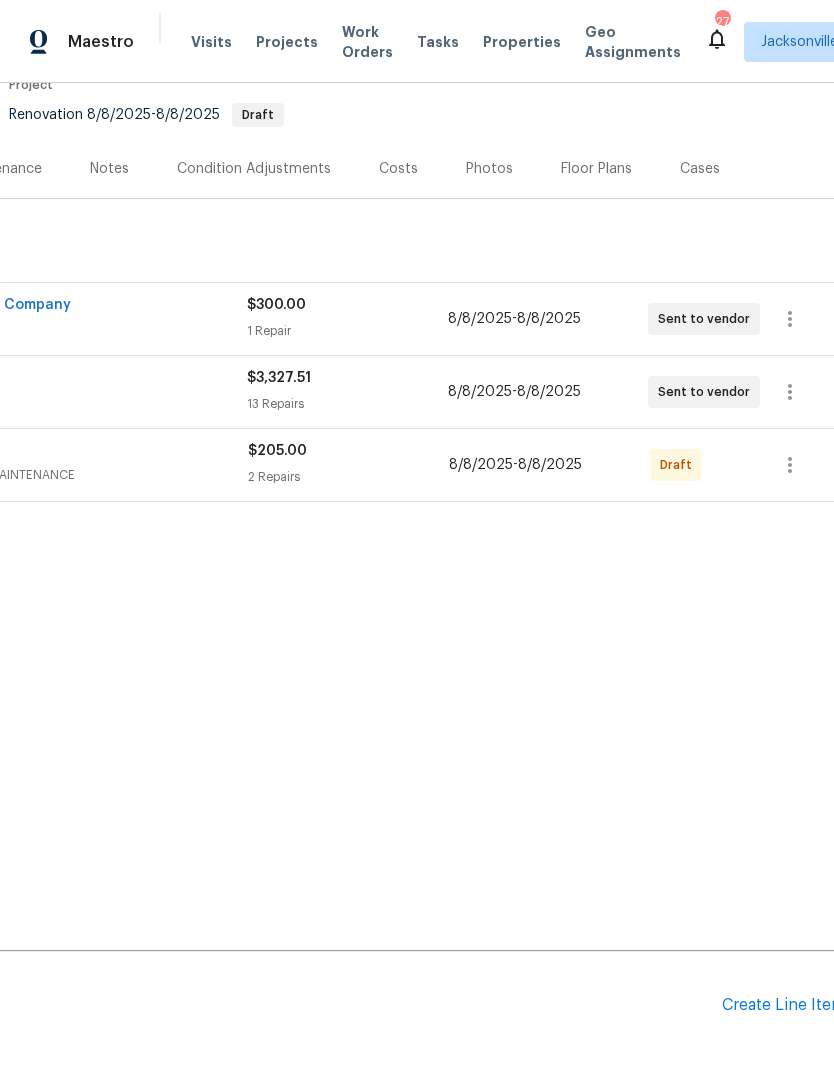 click on "Edit Add Trip Charge View In Trade Partner Portal Delete" at bounding box center [417, 543] 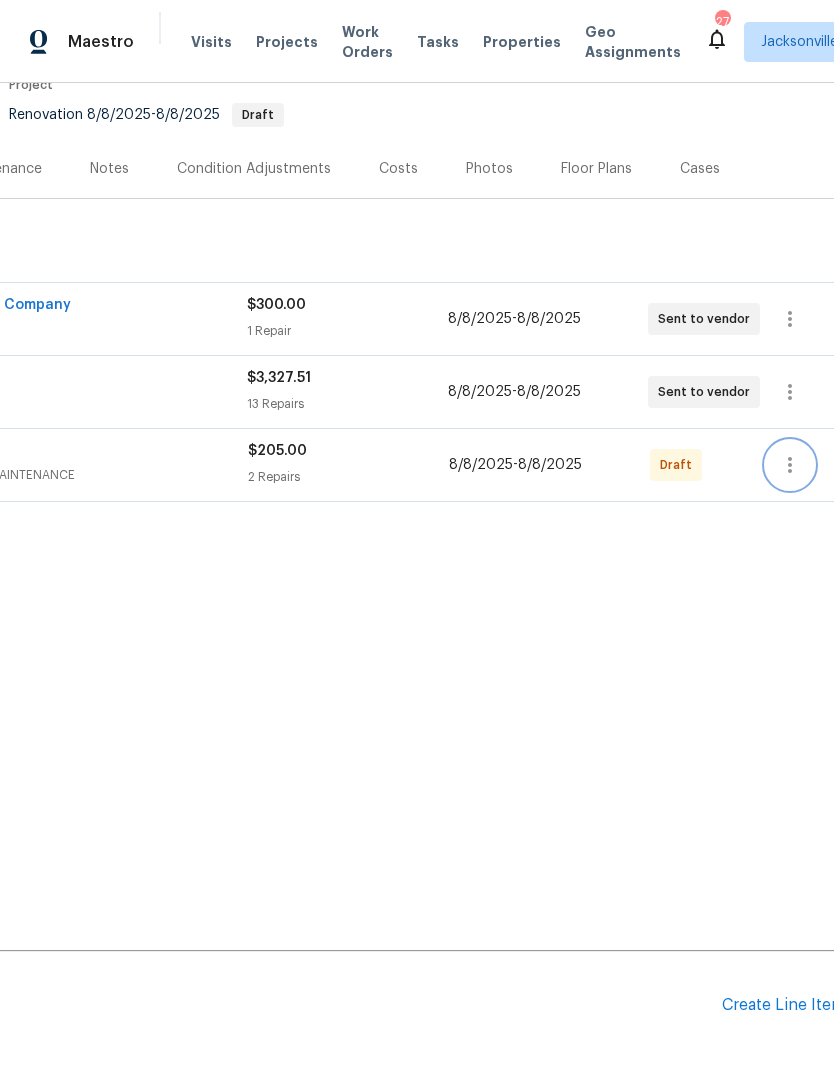 click 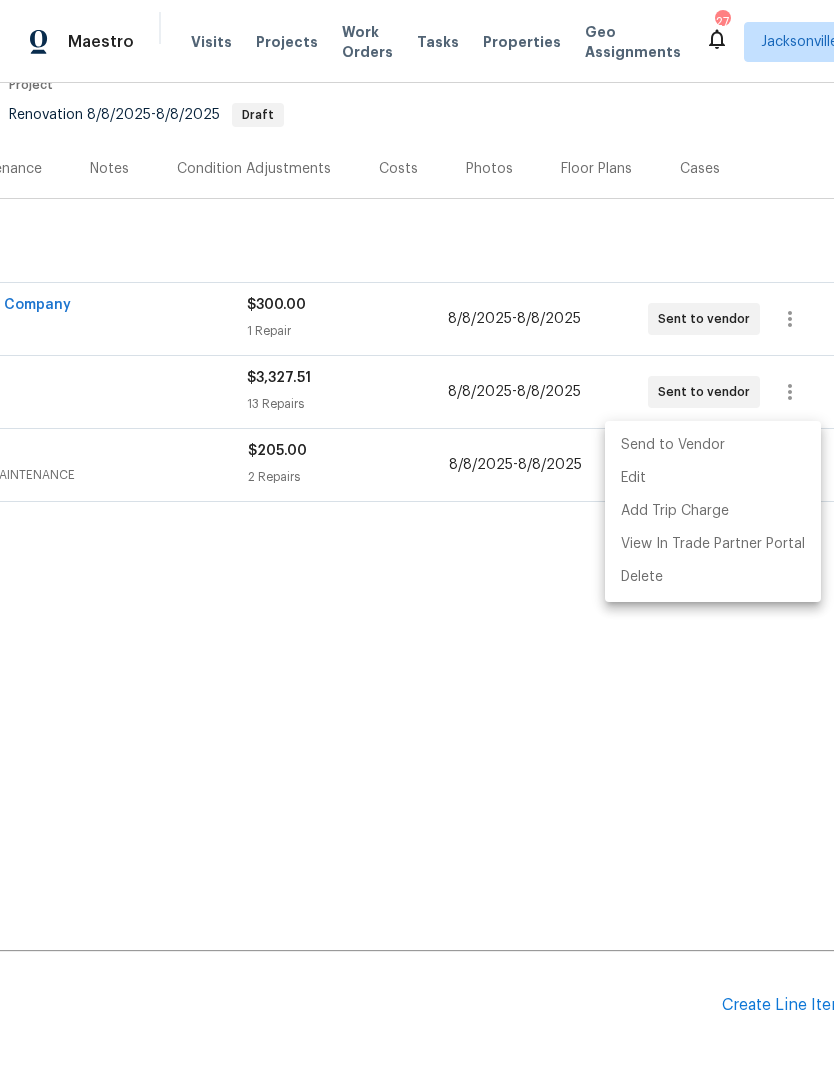 click on "Send to Vendor" at bounding box center [713, 445] 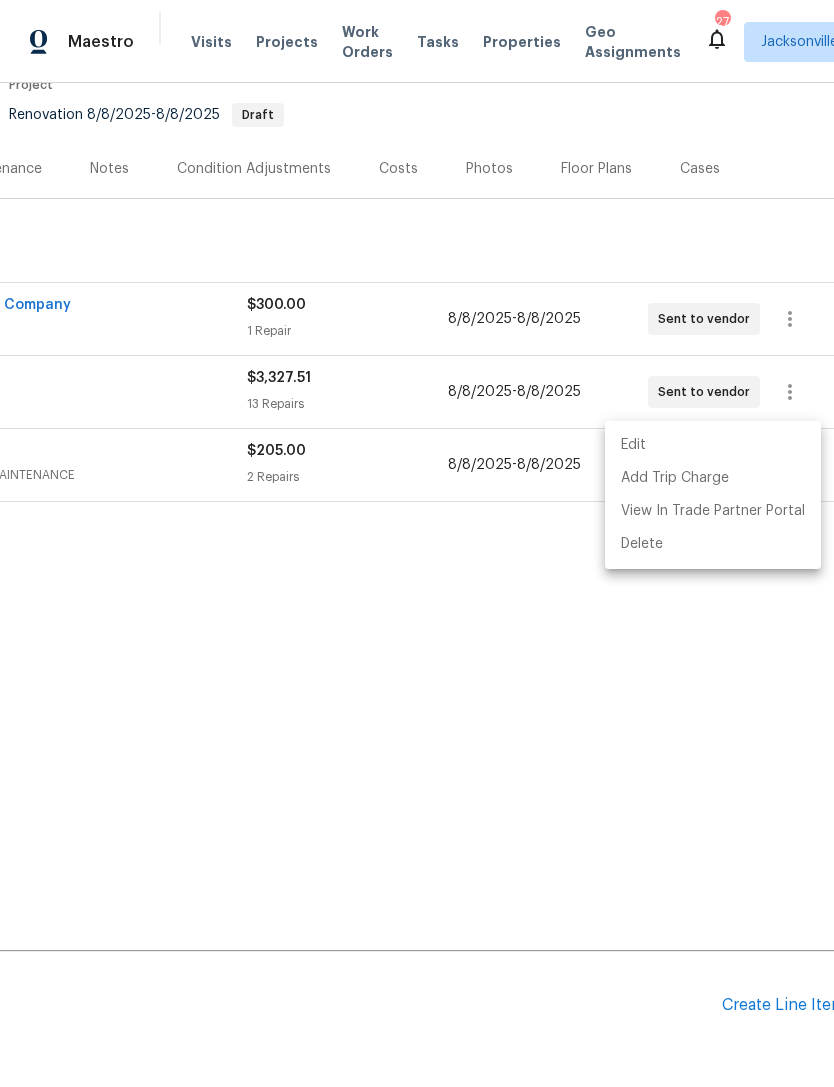 click at bounding box center [417, 543] 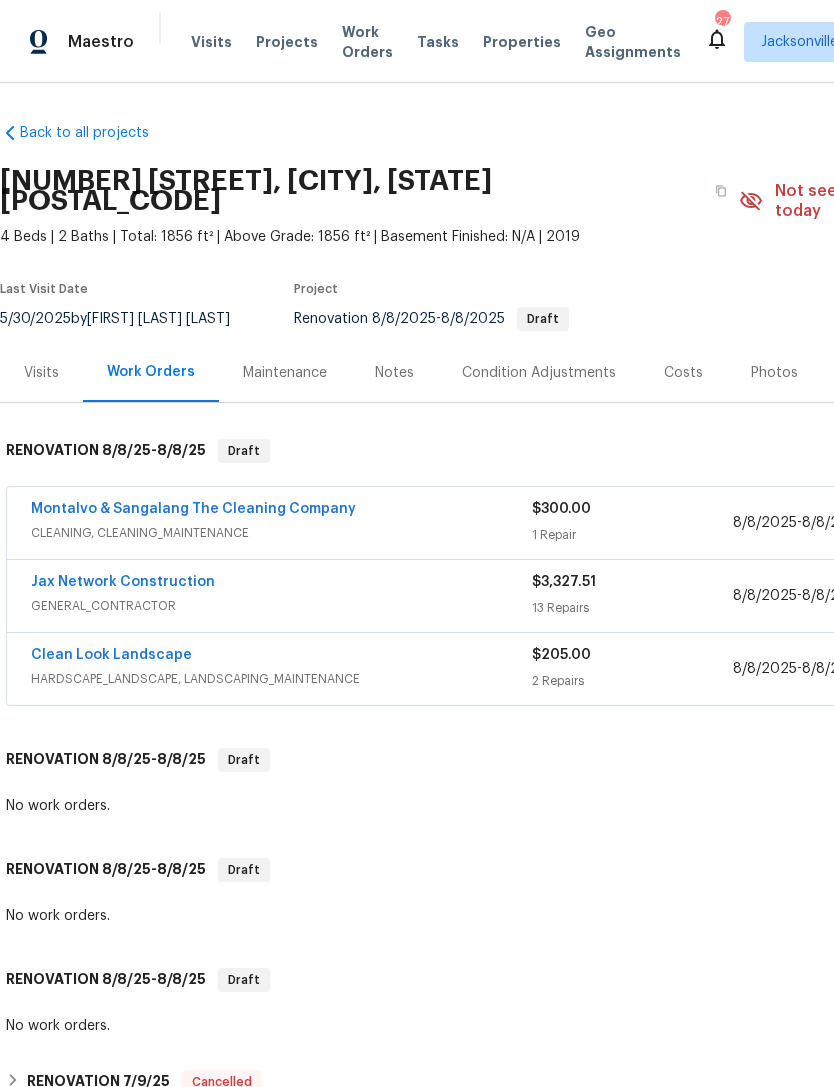 scroll, scrollTop: 0, scrollLeft: 0, axis: both 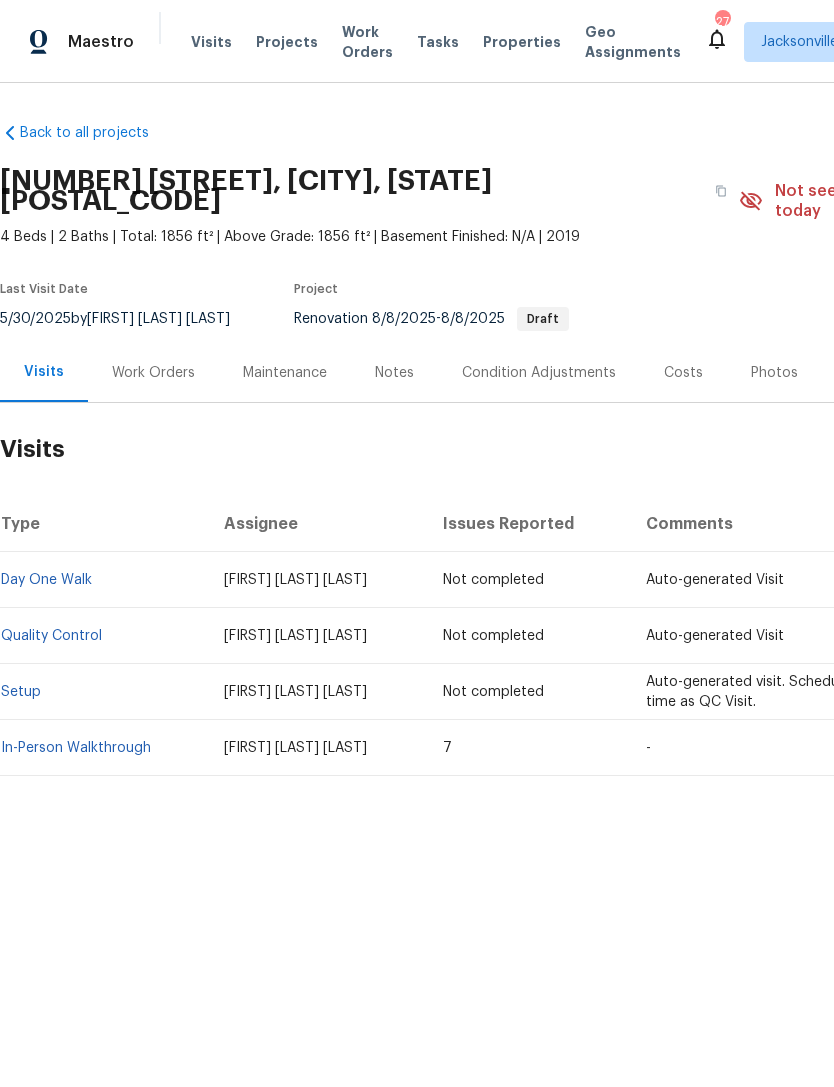 click on "In-Person Walkthrough" at bounding box center (76, 748) 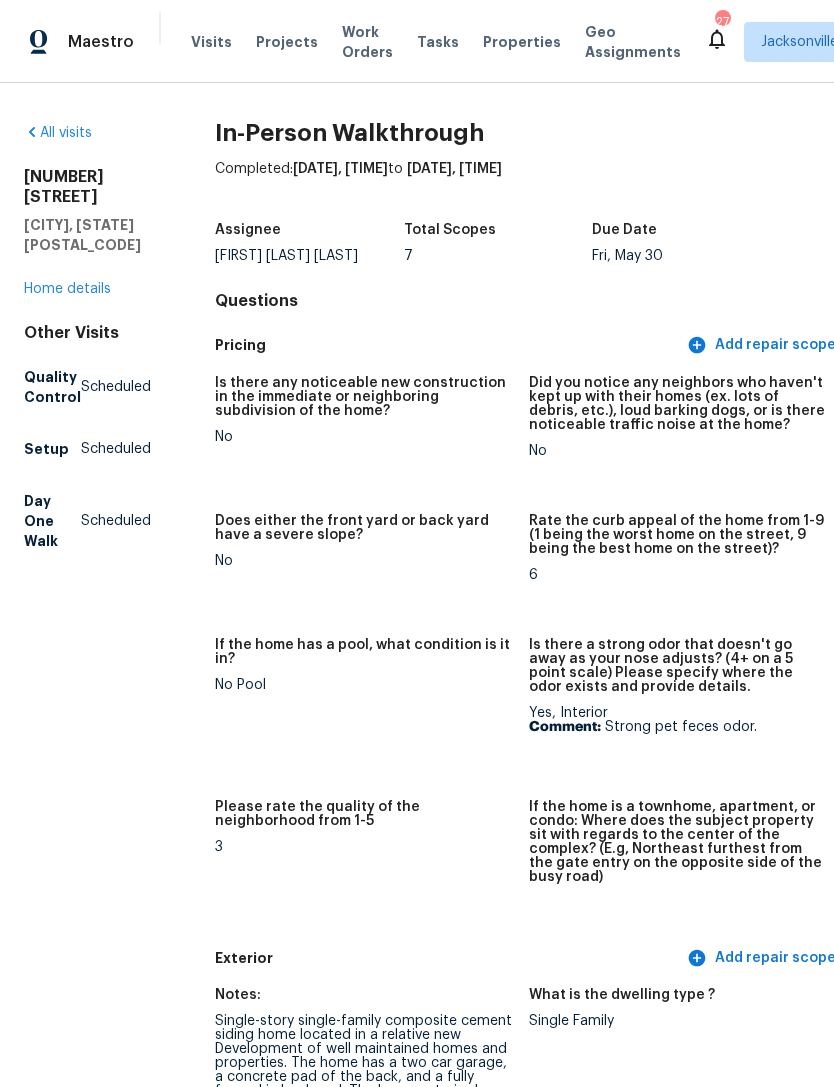 scroll, scrollTop: 0, scrollLeft: 0, axis: both 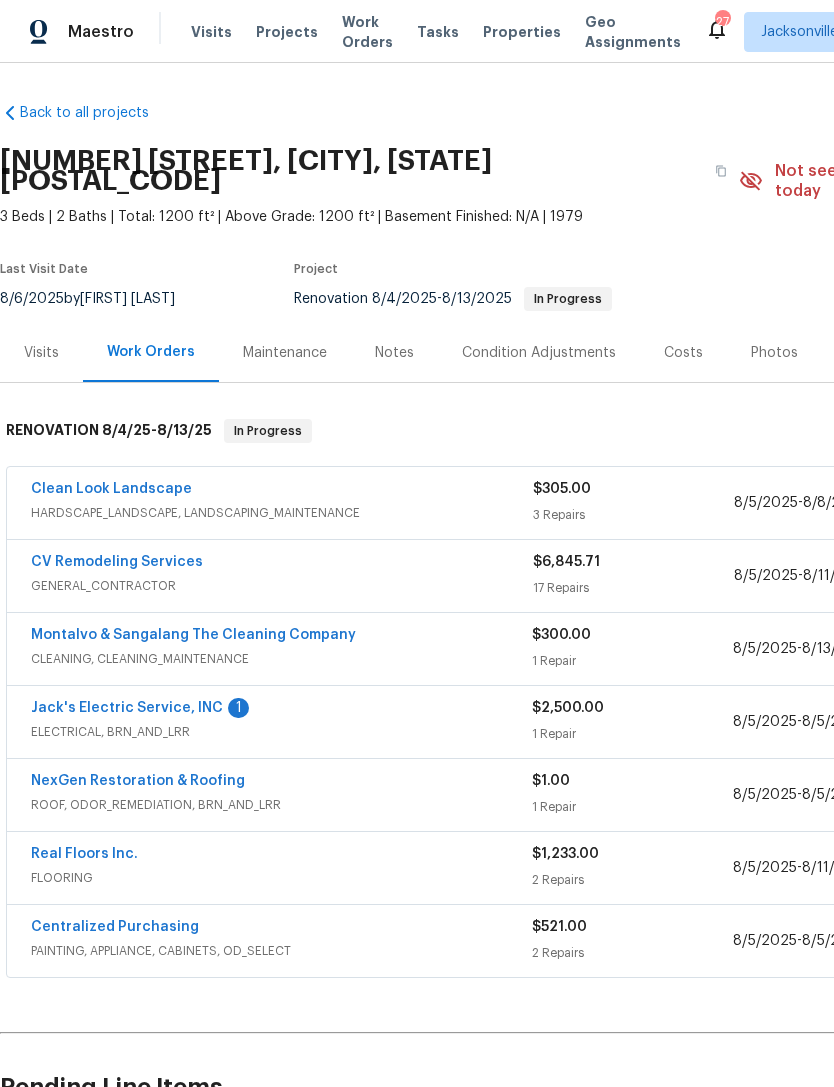 click on "Jack's Electric Service, INC" at bounding box center [127, 708] 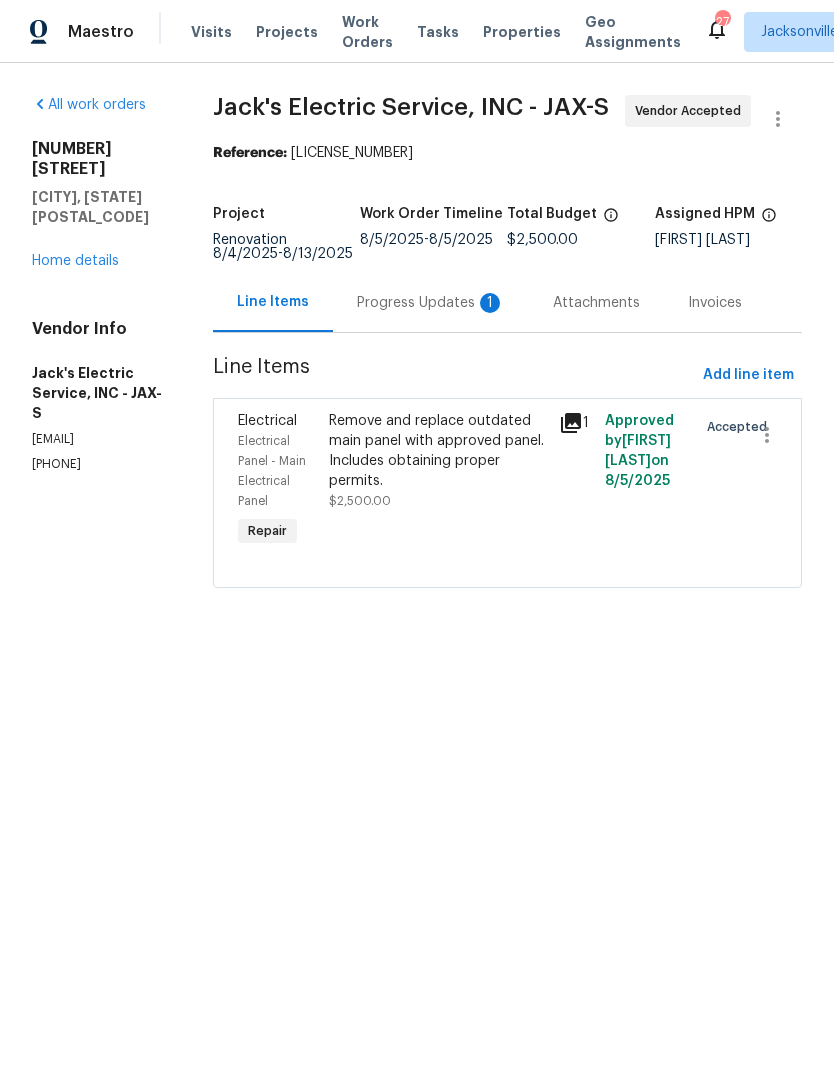click on "Progress Updates 1" at bounding box center (431, 303) 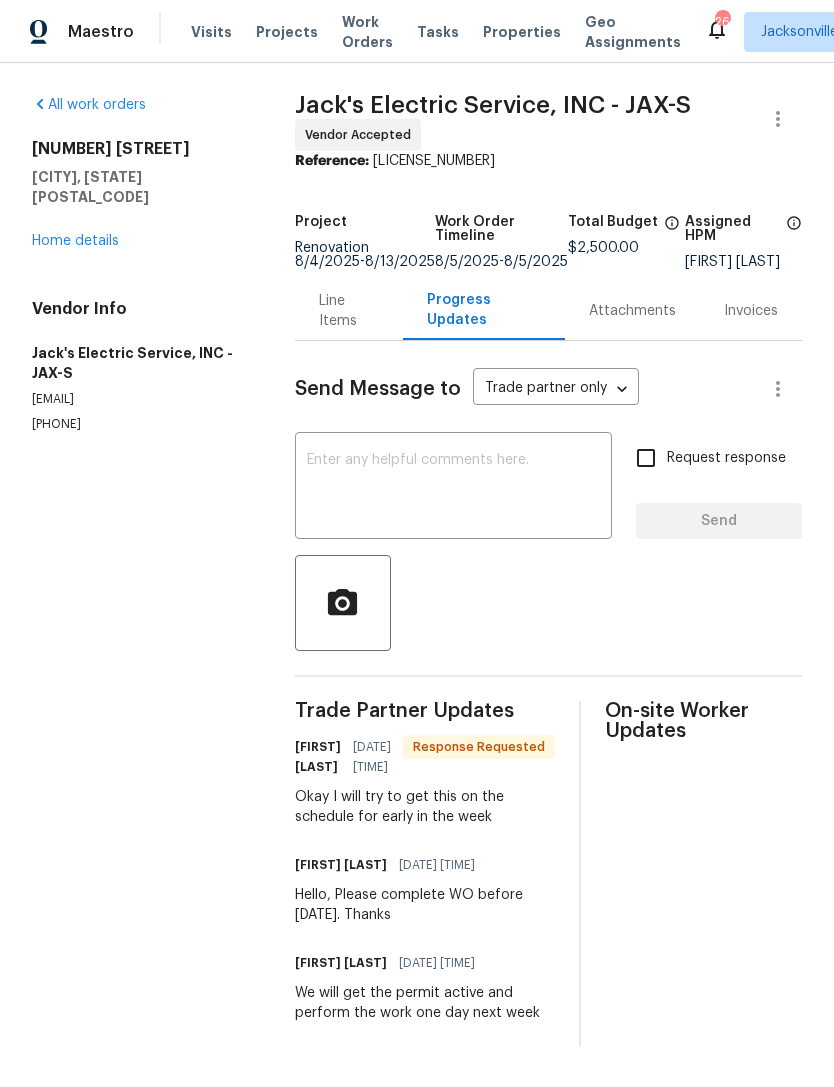 click on "Home details" at bounding box center [75, 241] 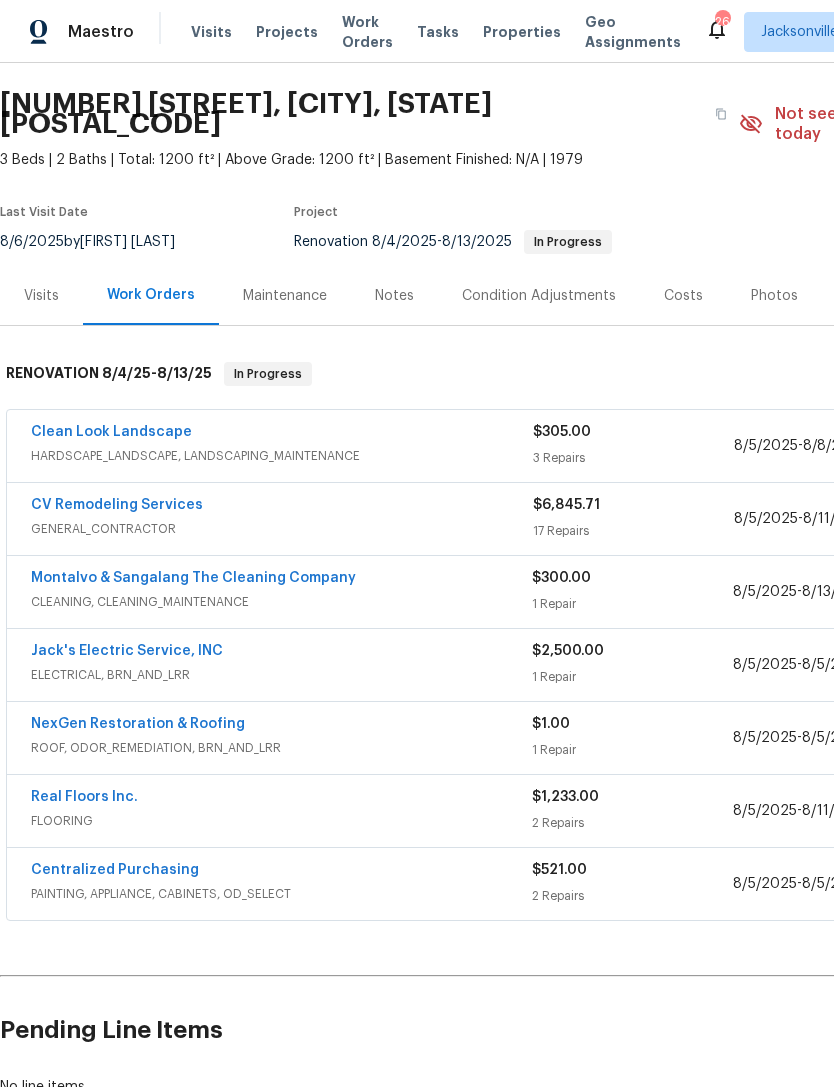 scroll, scrollTop: 57, scrollLeft: 0, axis: vertical 